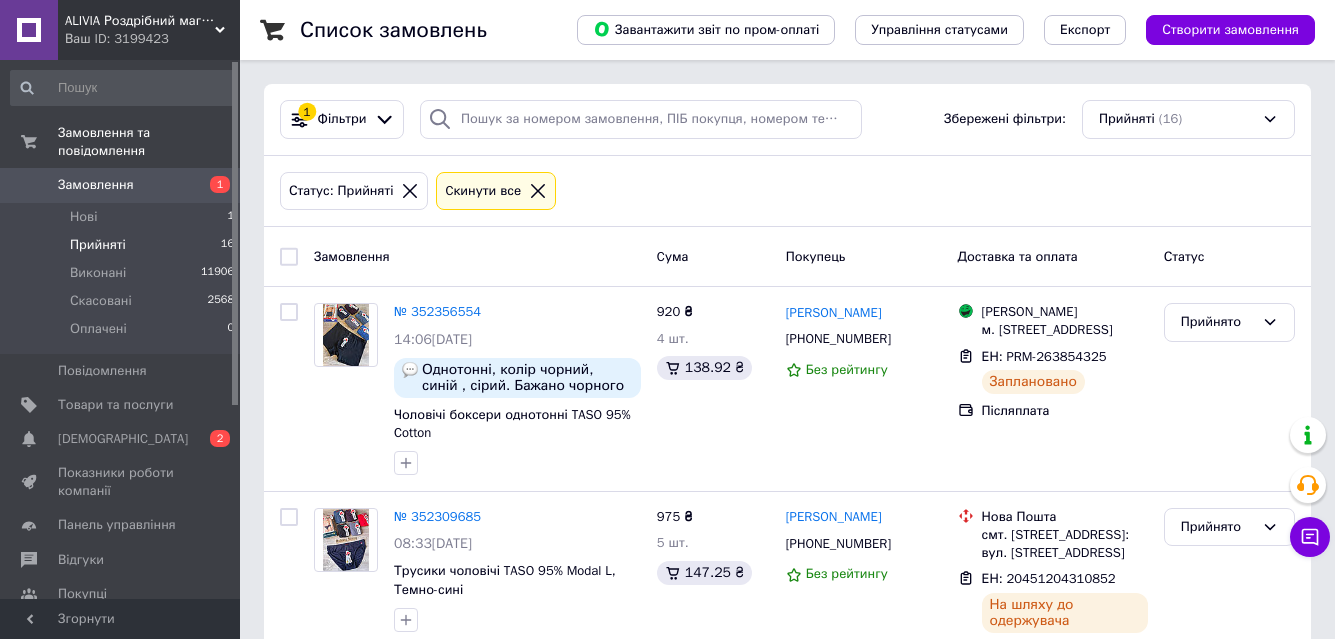 scroll, scrollTop: 0, scrollLeft: 0, axis: both 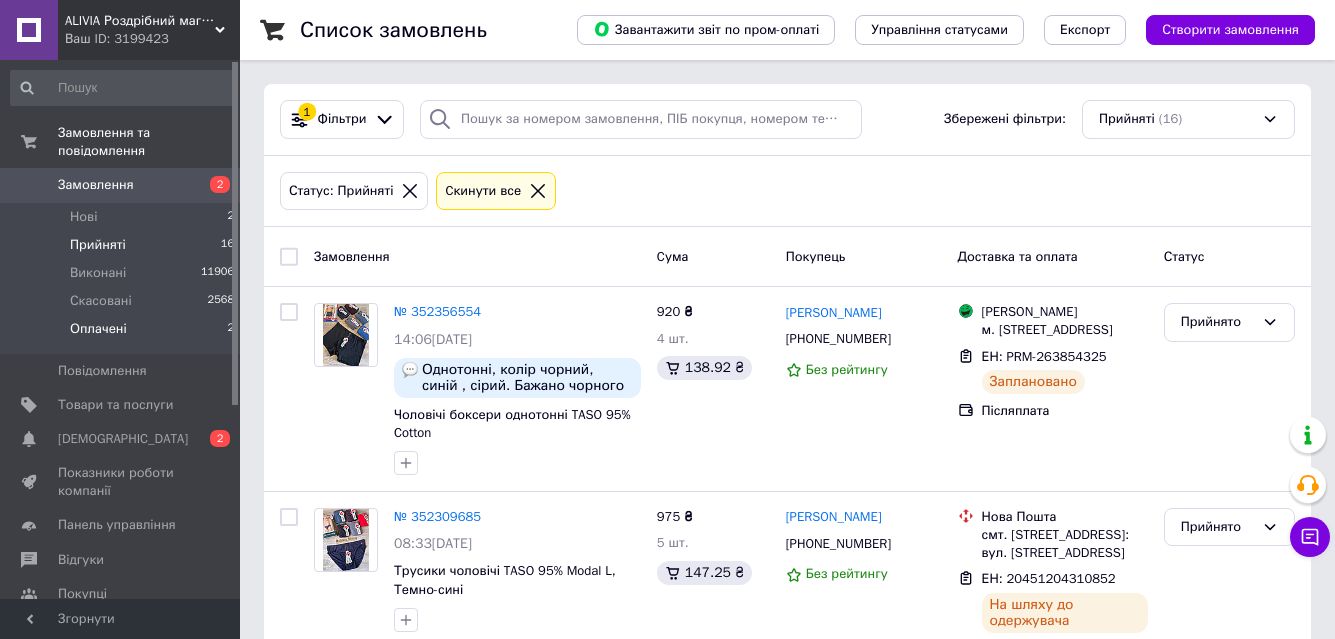 click on "Оплачені 2" at bounding box center [123, 334] 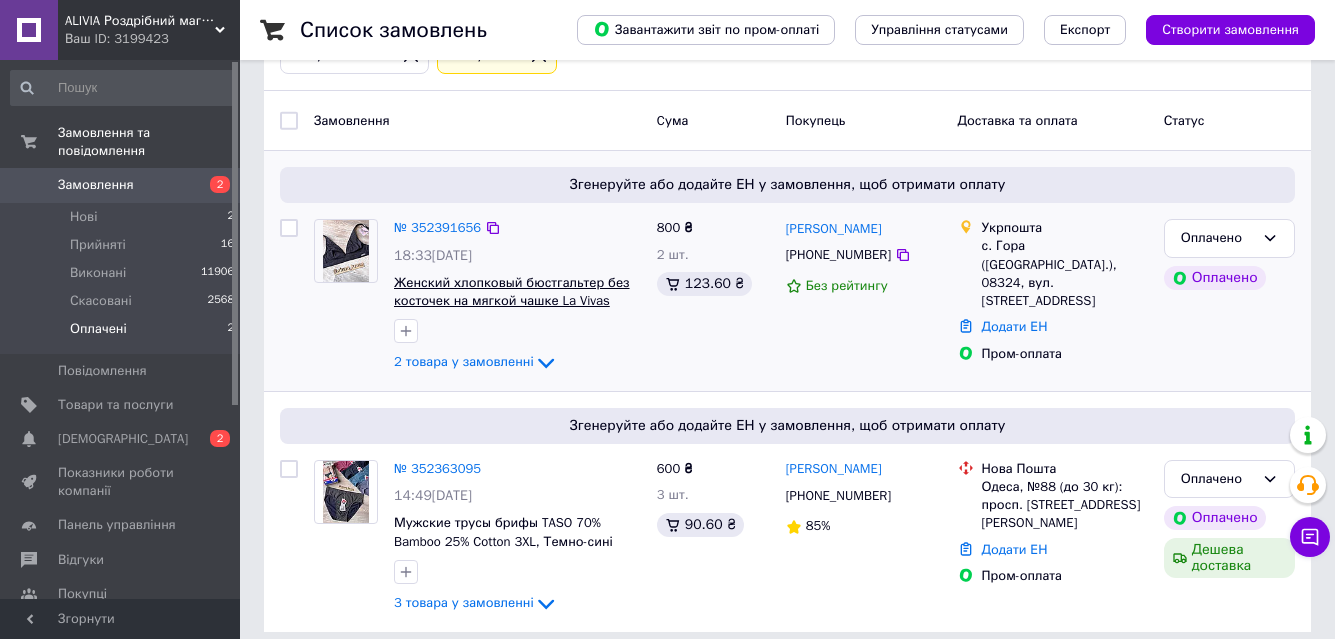 scroll, scrollTop: 153, scrollLeft: 0, axis: vertical 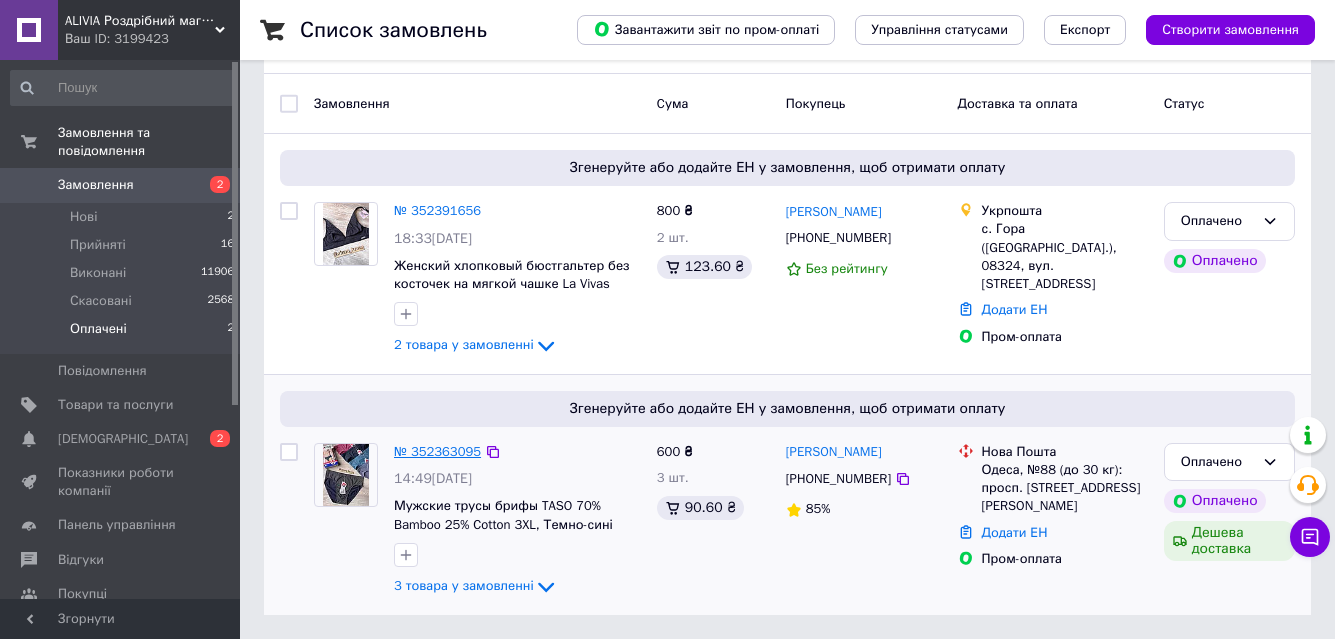 click on "№ 352363095" at bounding box center (437, 451) 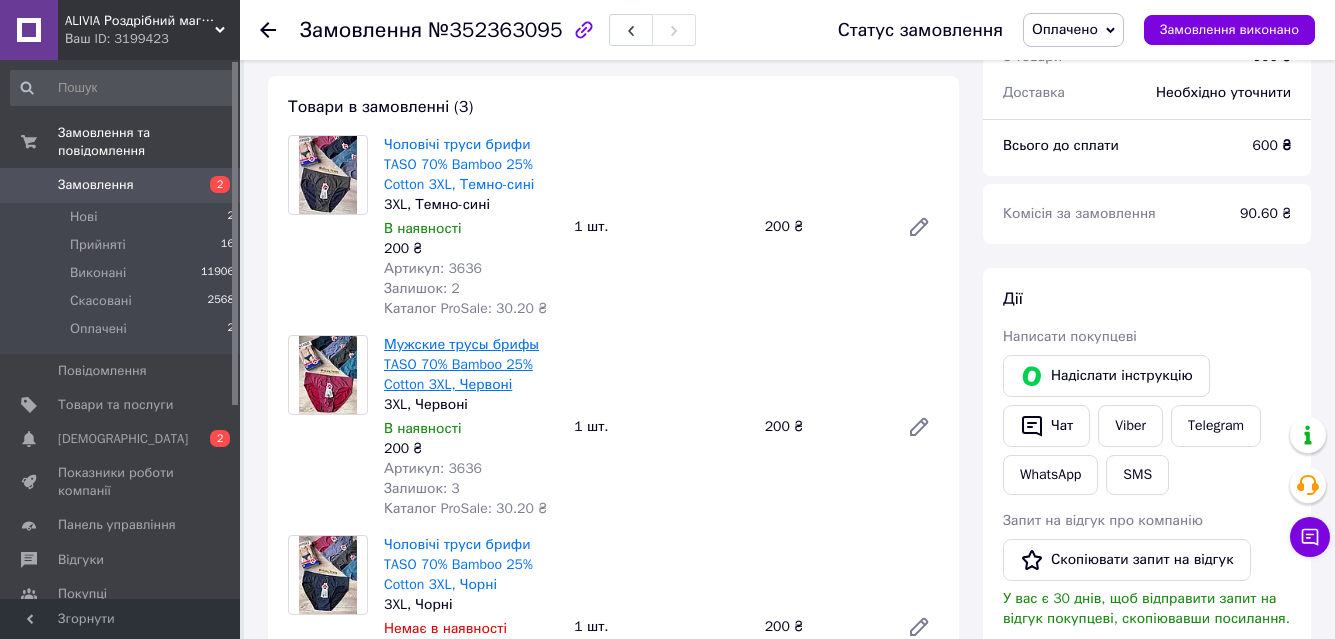 scroll, scrollTop: 200, scrollLeft: 0, axis: vertical 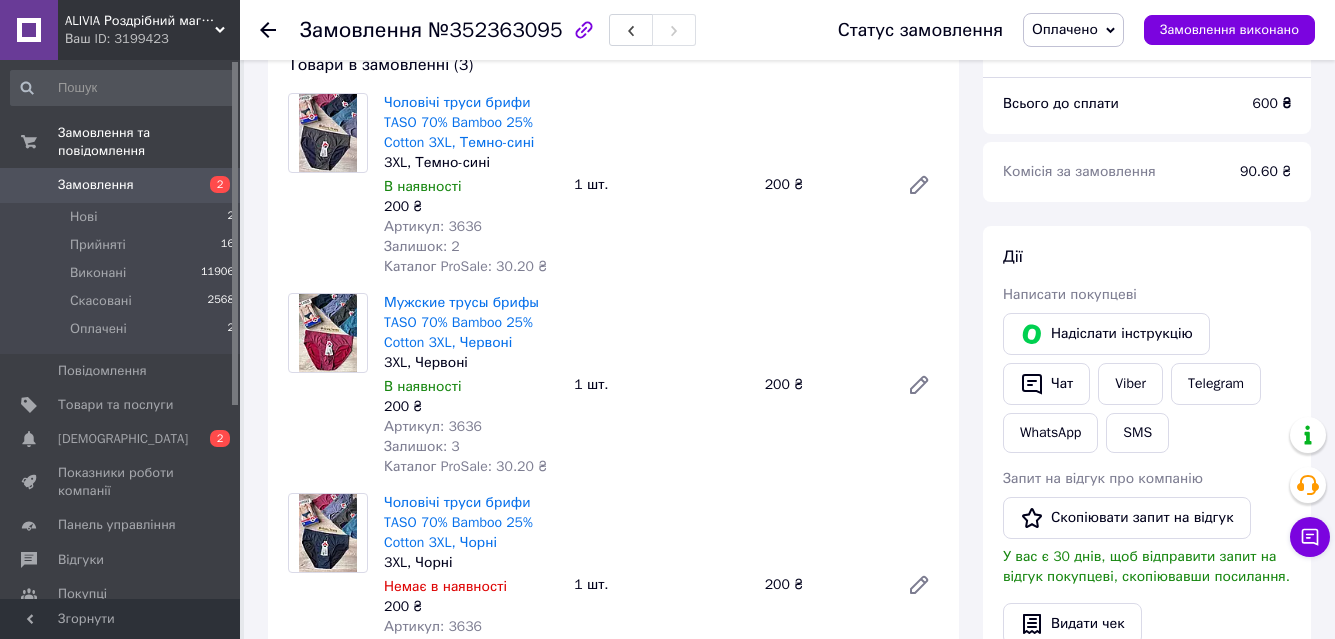 click at bounding box center [280, 30] 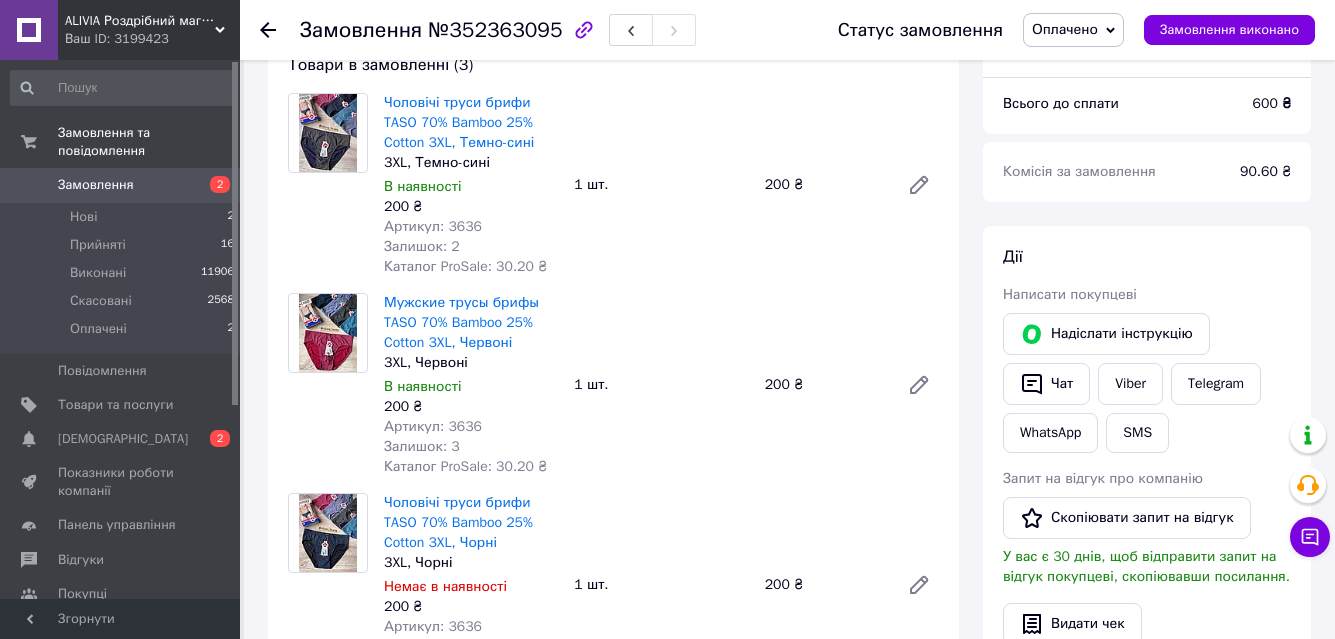 click 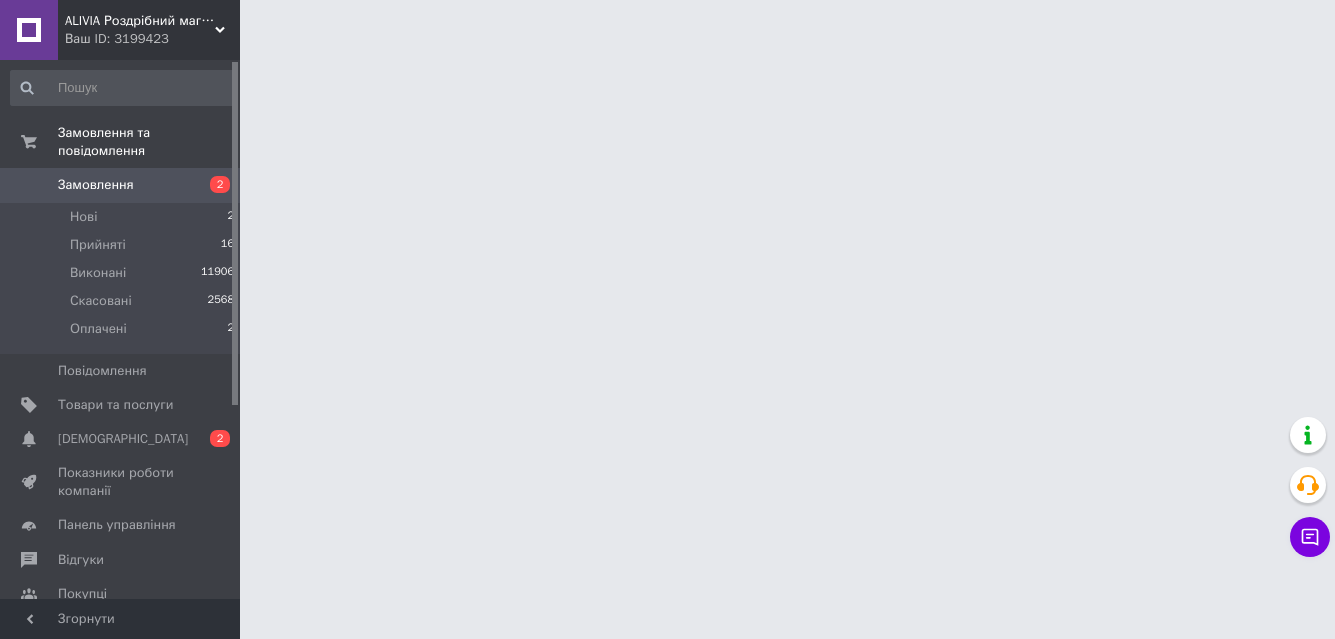 scroll, scrollTop: 0, scrollLeft: 0, axis: both 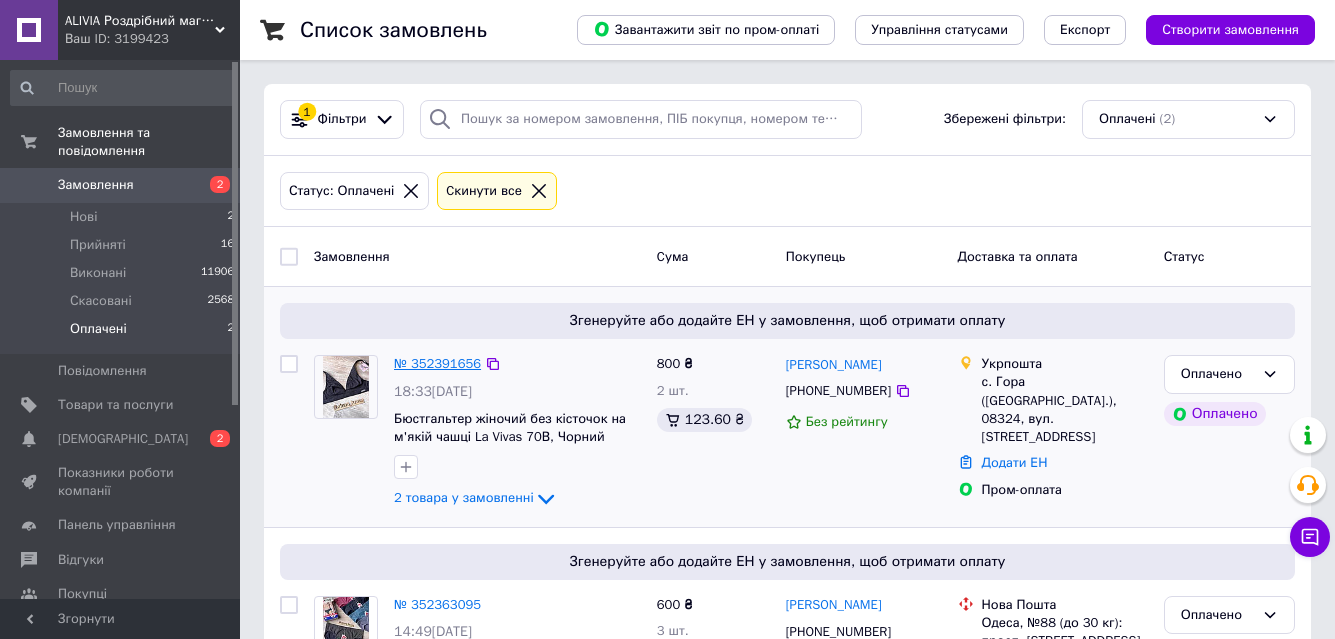 click on "№ 352391656" at bounding box center [437, 363] 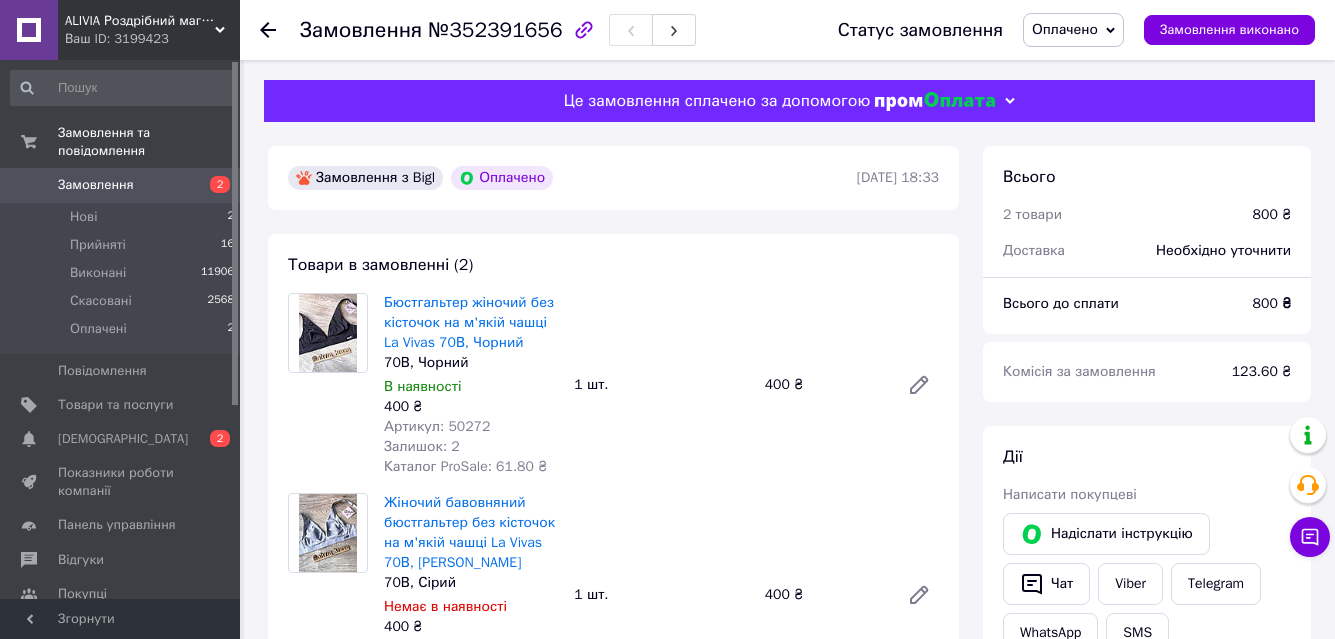 click on "Оплачено" at bounding box center [1065, 29] 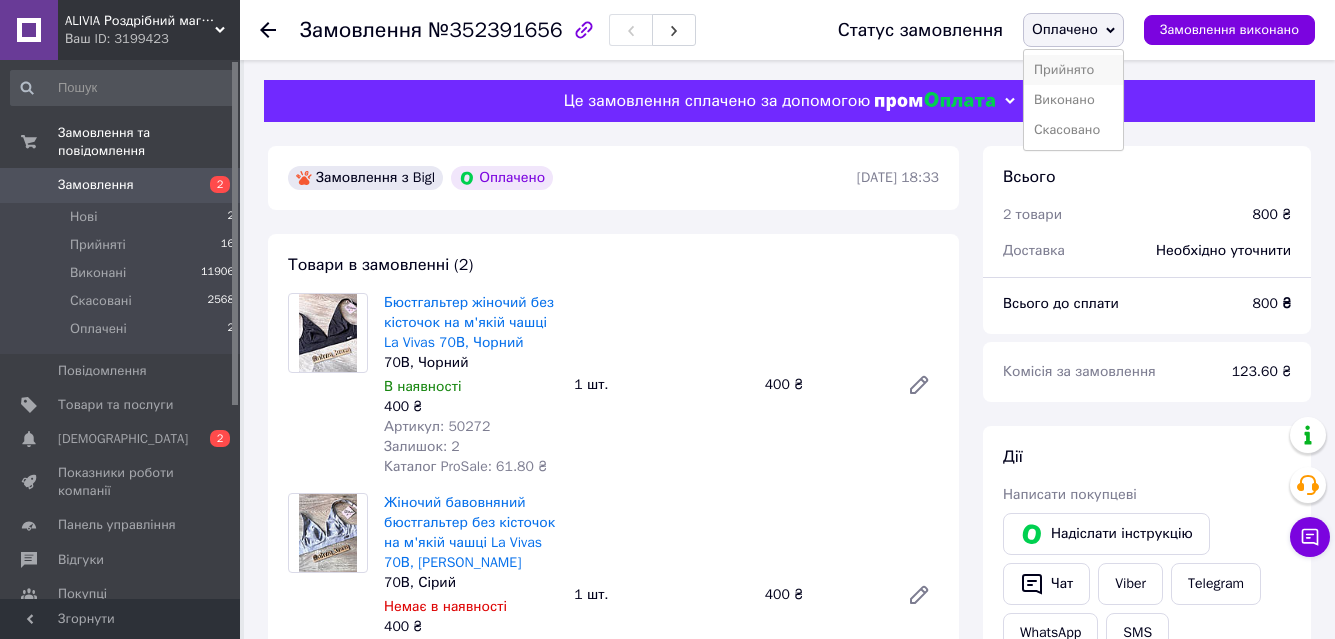 click on "Прийнято" at bounding box center (1073, 70) 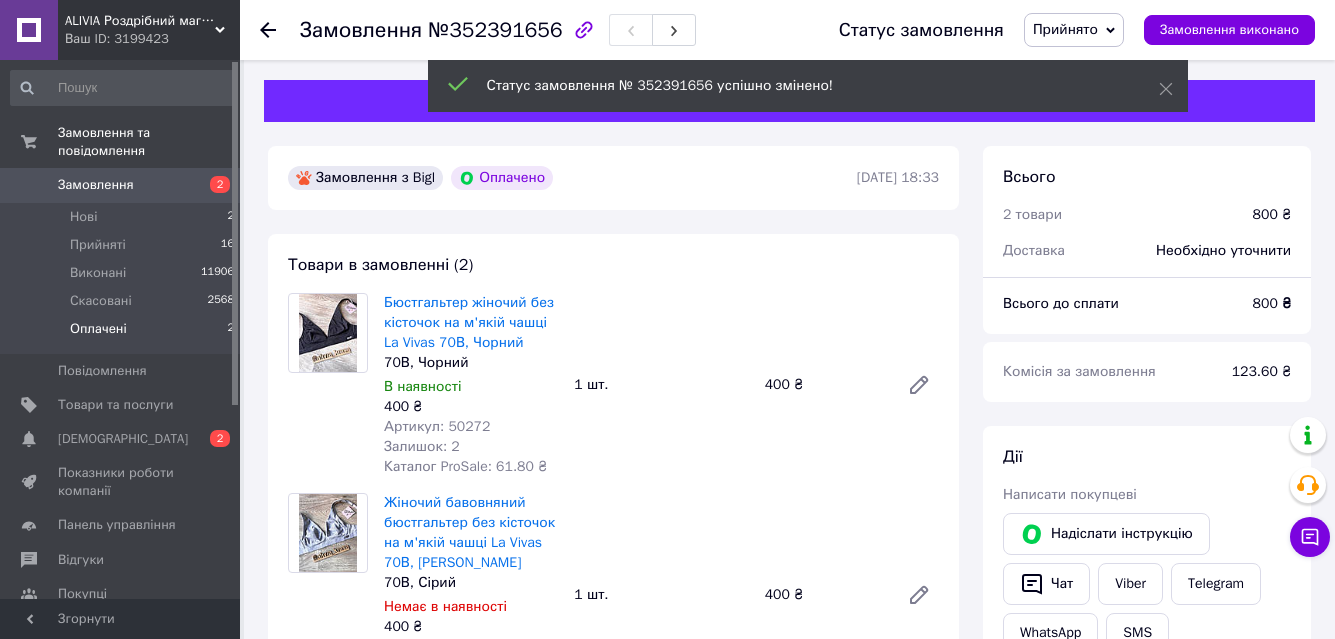 click on "Оплачені 2" at bounding box center [123, 334] 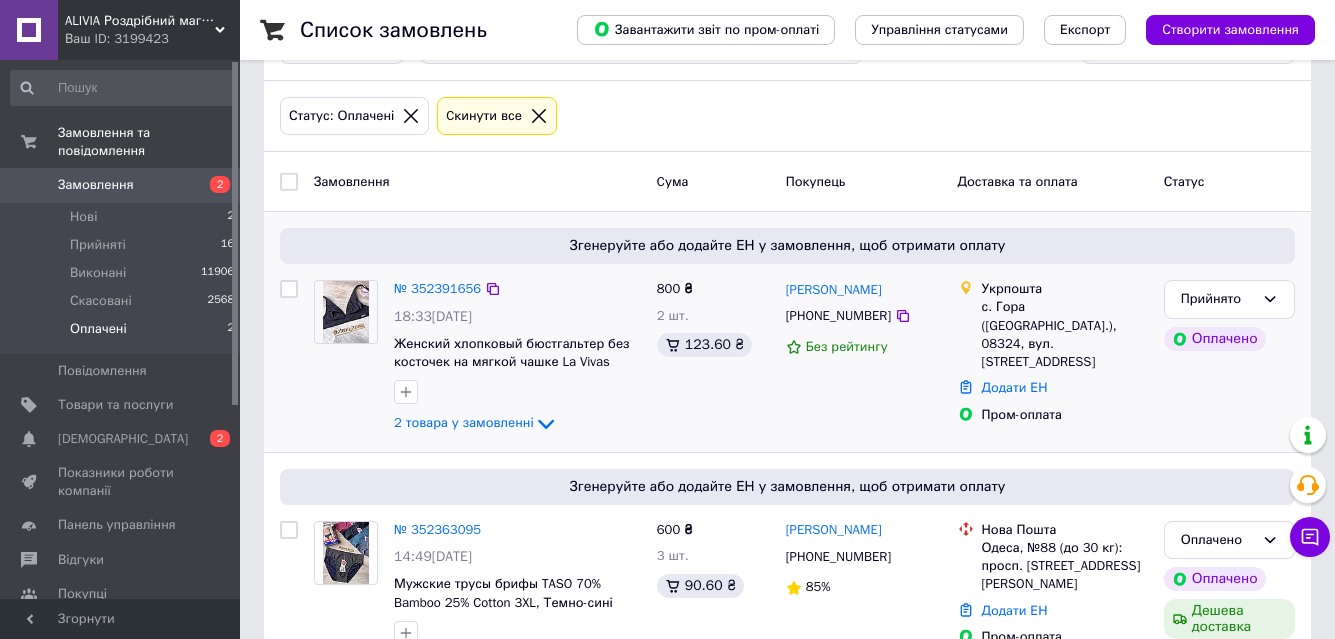 scroll, scrollTop: 153, scrollLeft: 0, axis: vertical 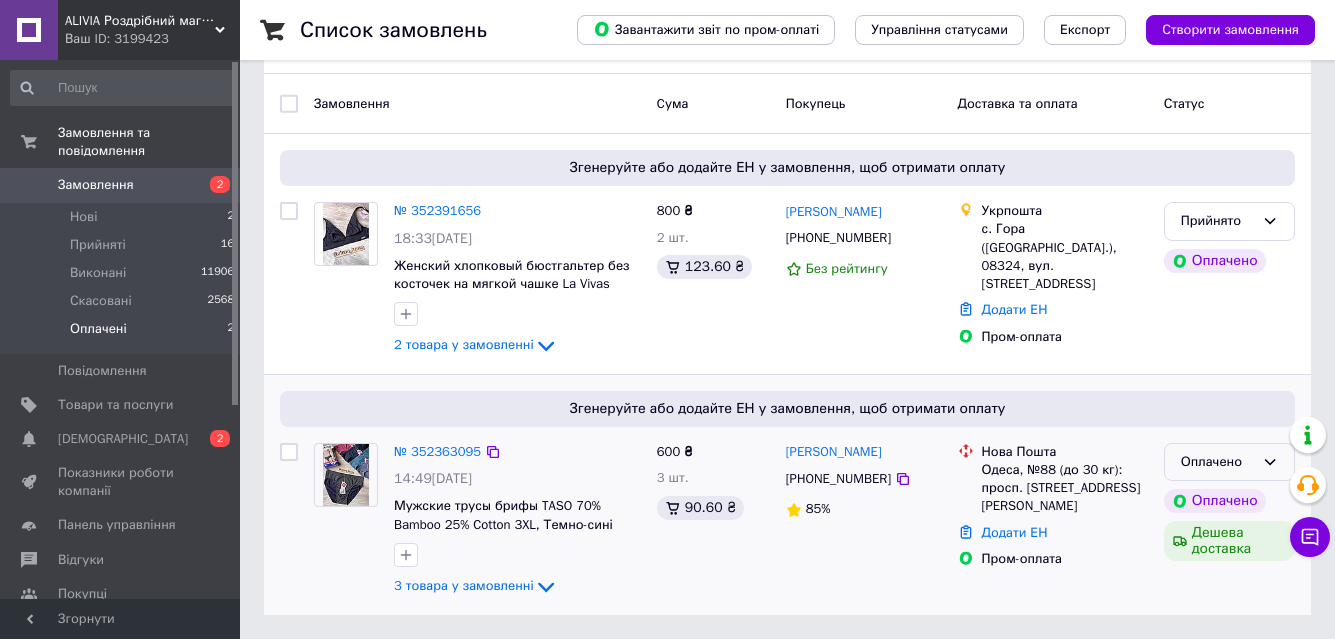 click on "Оплачено" at bounding box center (1217, 462) 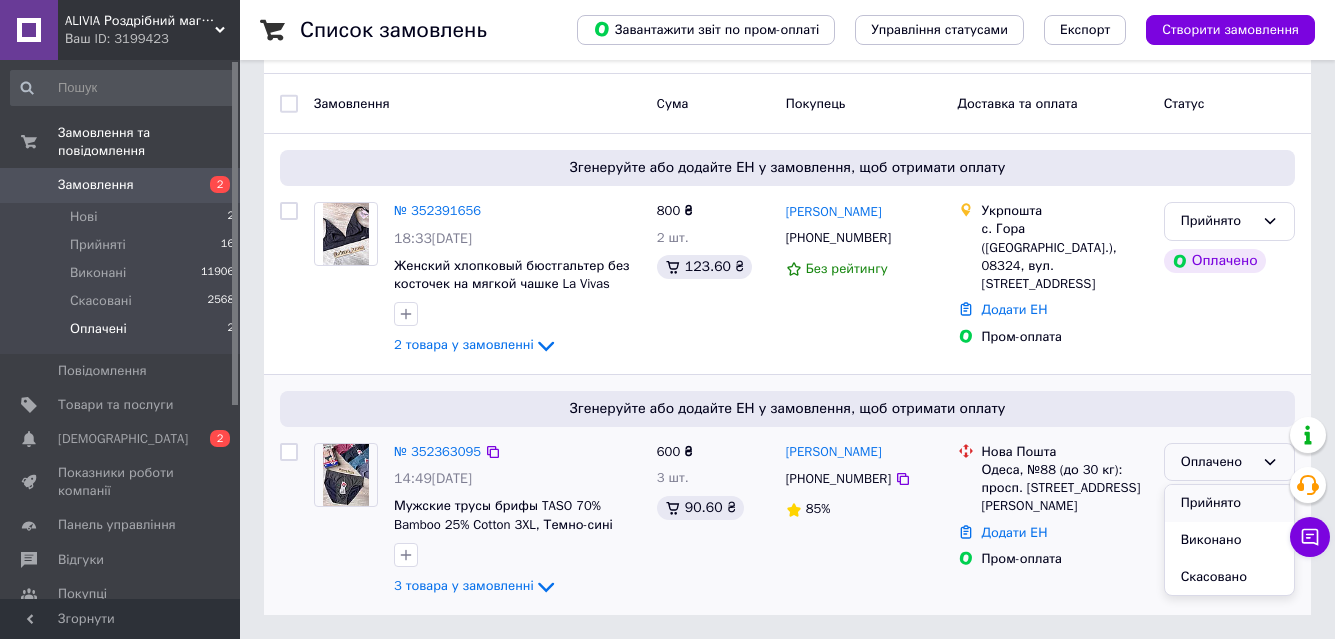 click on "Прийнято" at bounding box center [1229, 503] 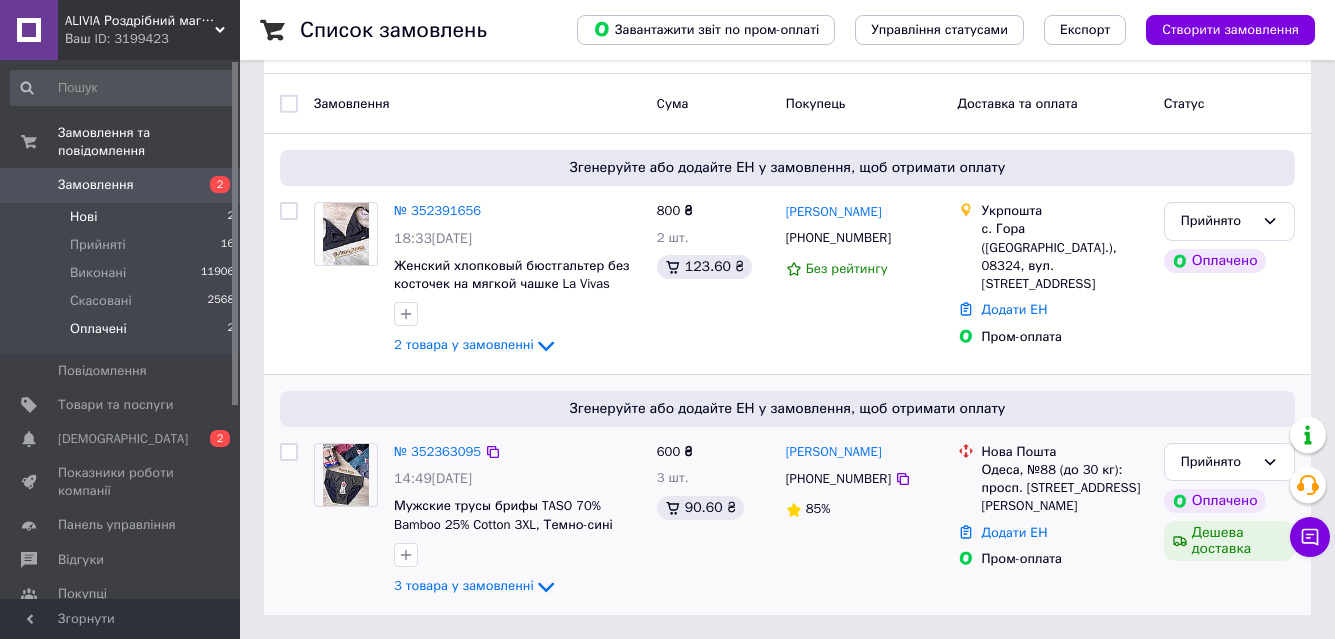 click on "Нові 2" at bounding box center (123, 217) 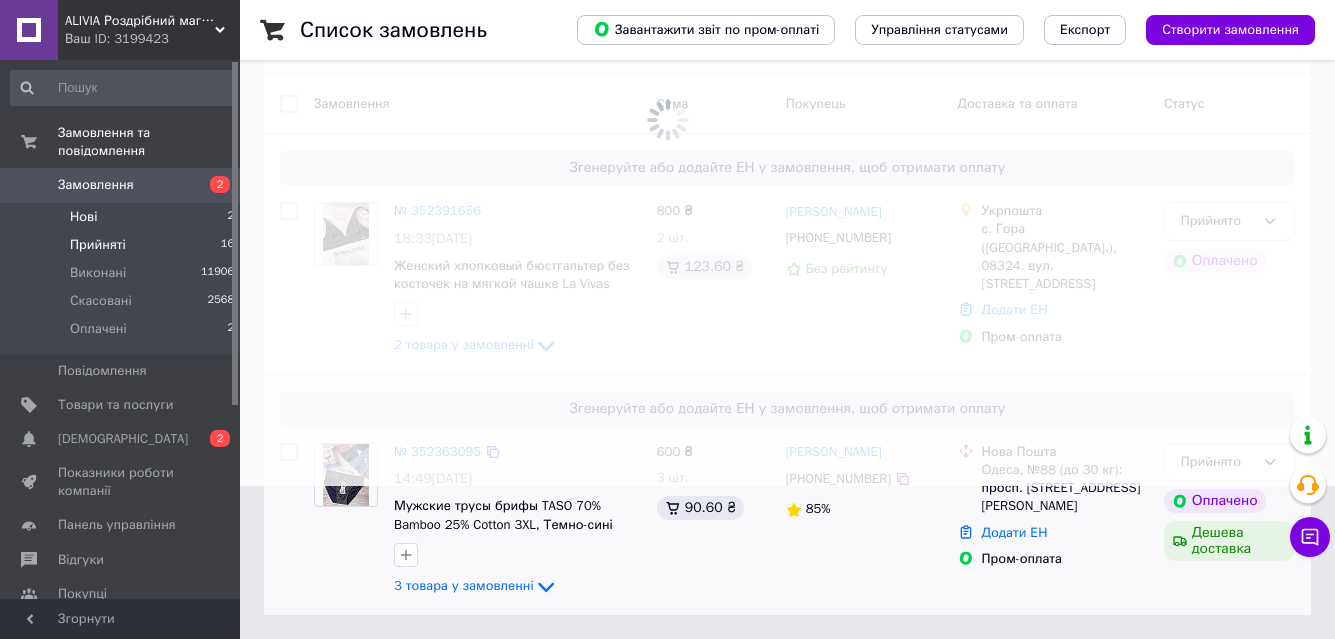 scroll, scrollTop: 0, scrollLeft: 0, axis: both 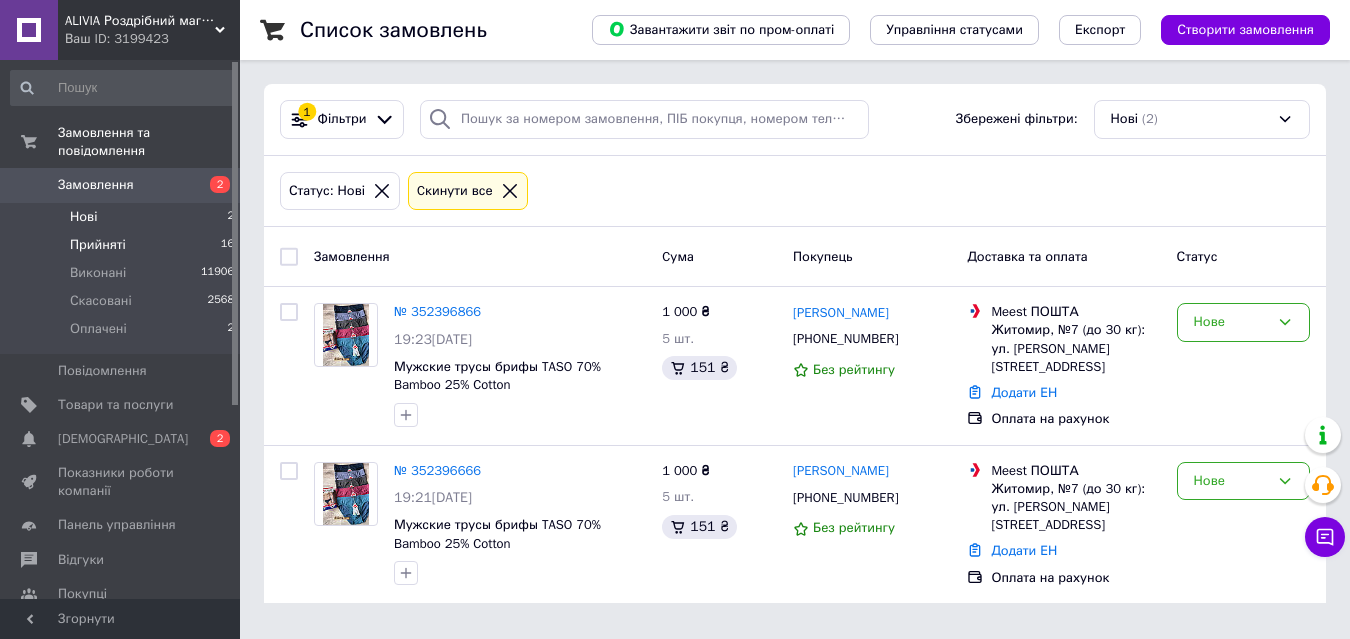 click on "Прийняті 16" at bounding box center (123, 245) 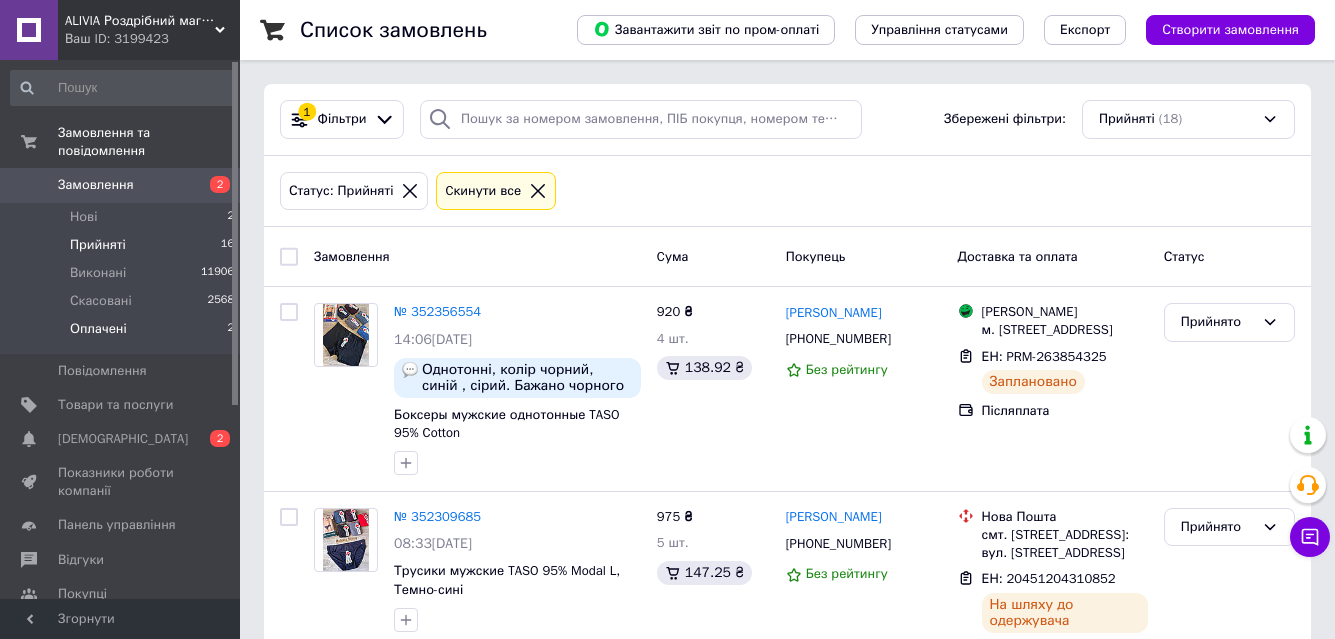 click on "Оплачені 2" at bounding box center [123, 334] 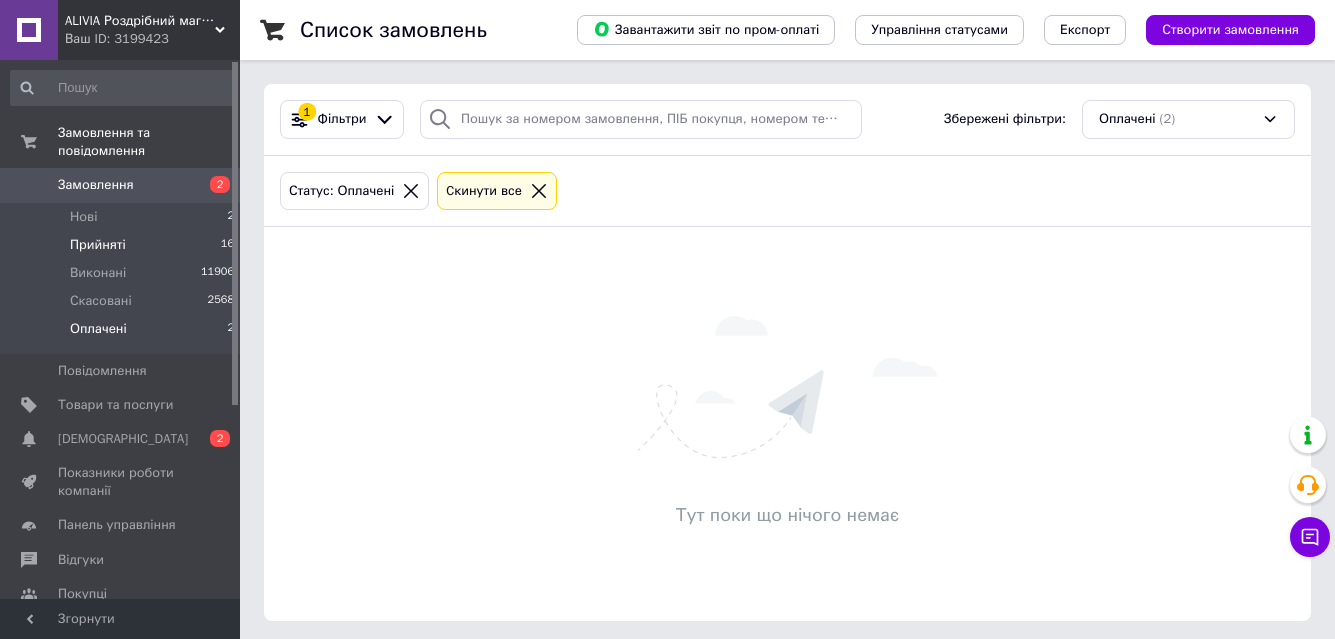 click on "Прийняті 16" at bounding box center (123, 245) 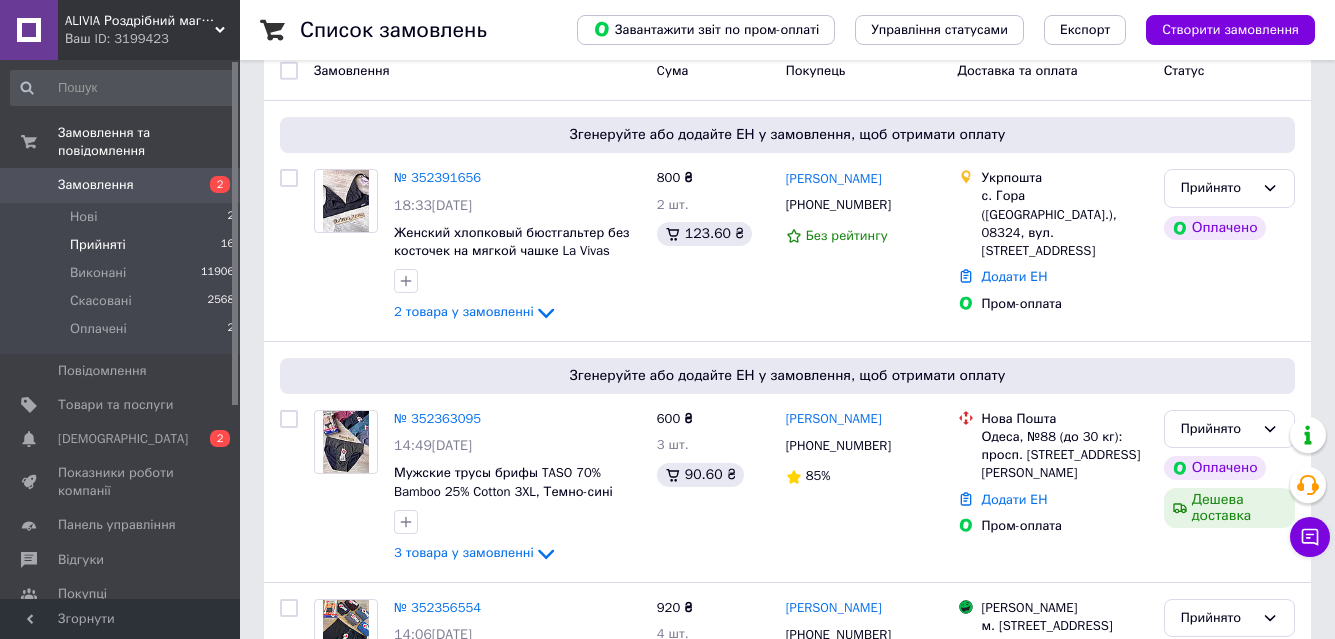 scroll, scrollTop: 200, scrollLeft: 0, axis: vertical 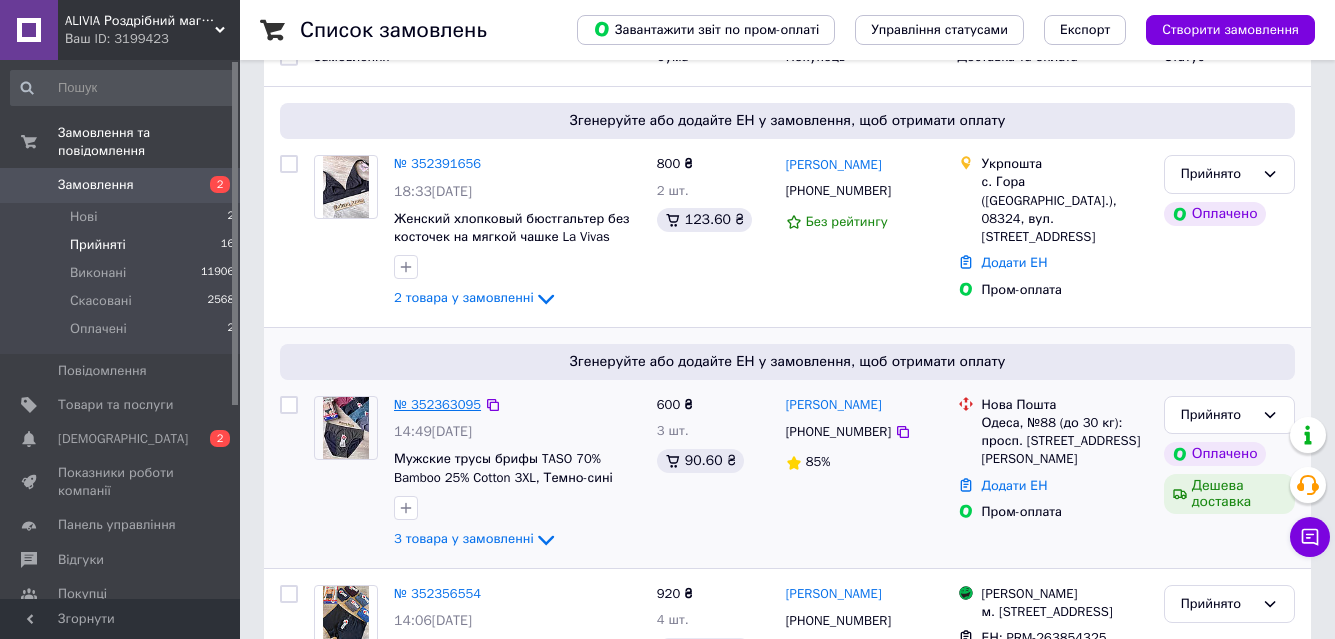 click on "№ 352363095" at bounding box center [437, 404] 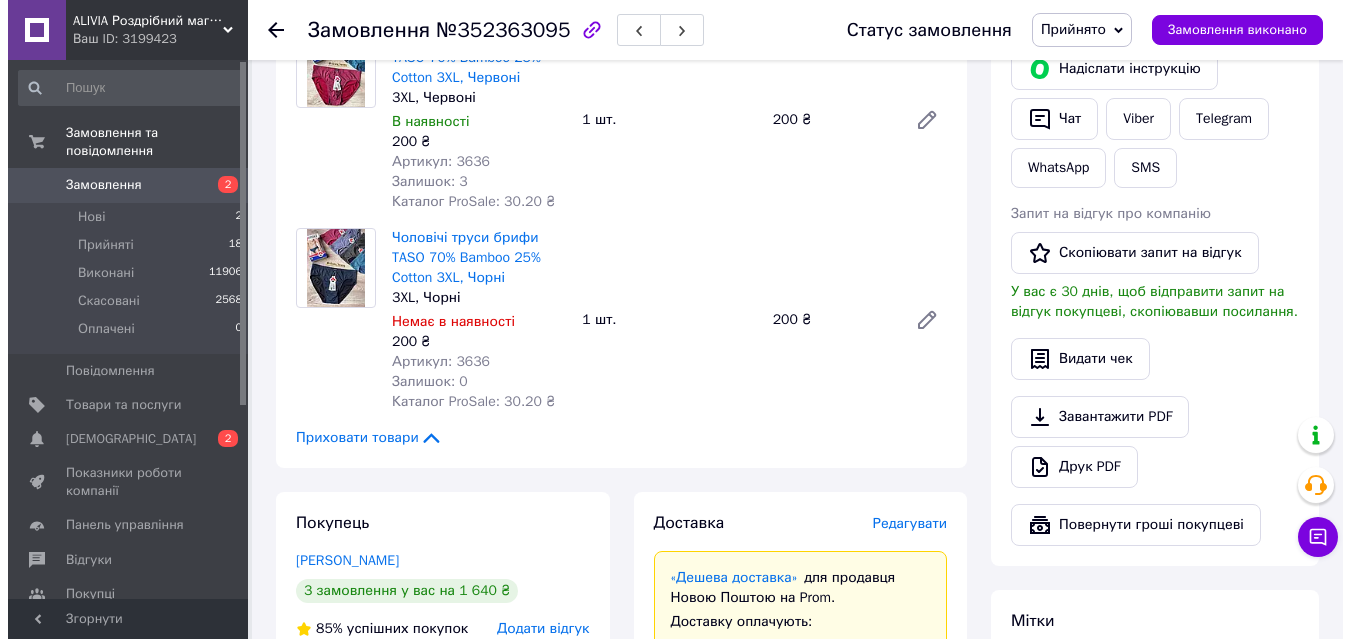 scroll, scrollTop: 500, scrollLeft: 0, axis: vertical 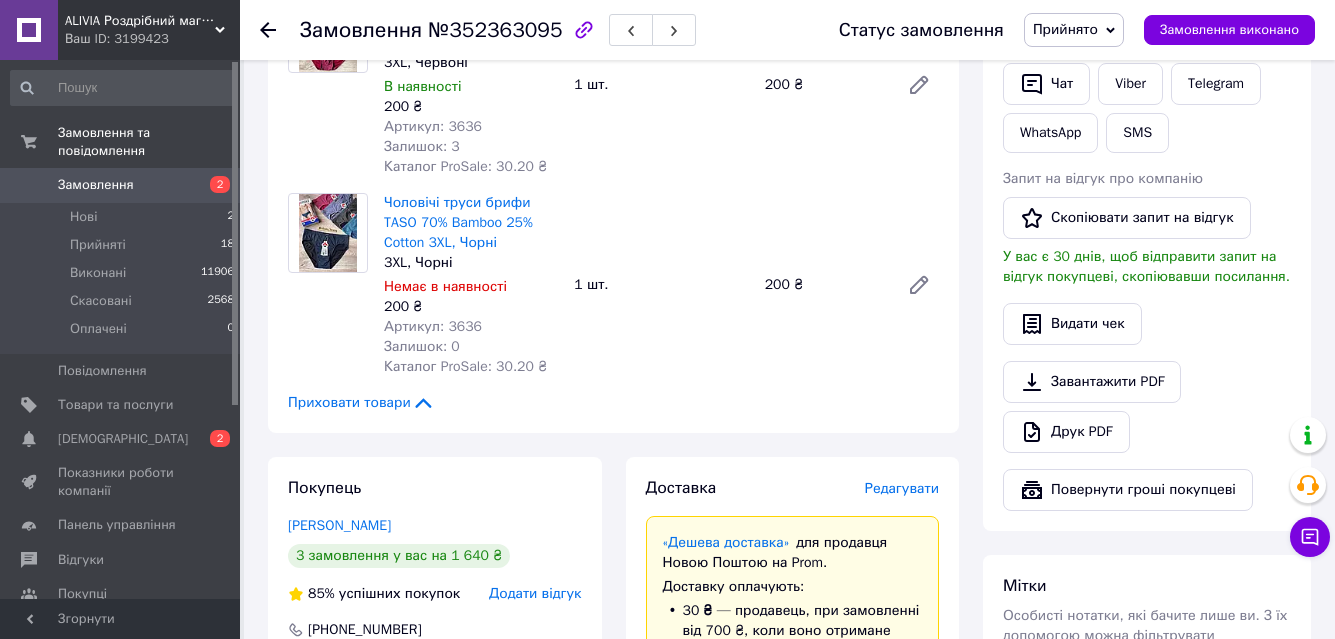 click on "Редагувати" at bounding box center (902, 488) 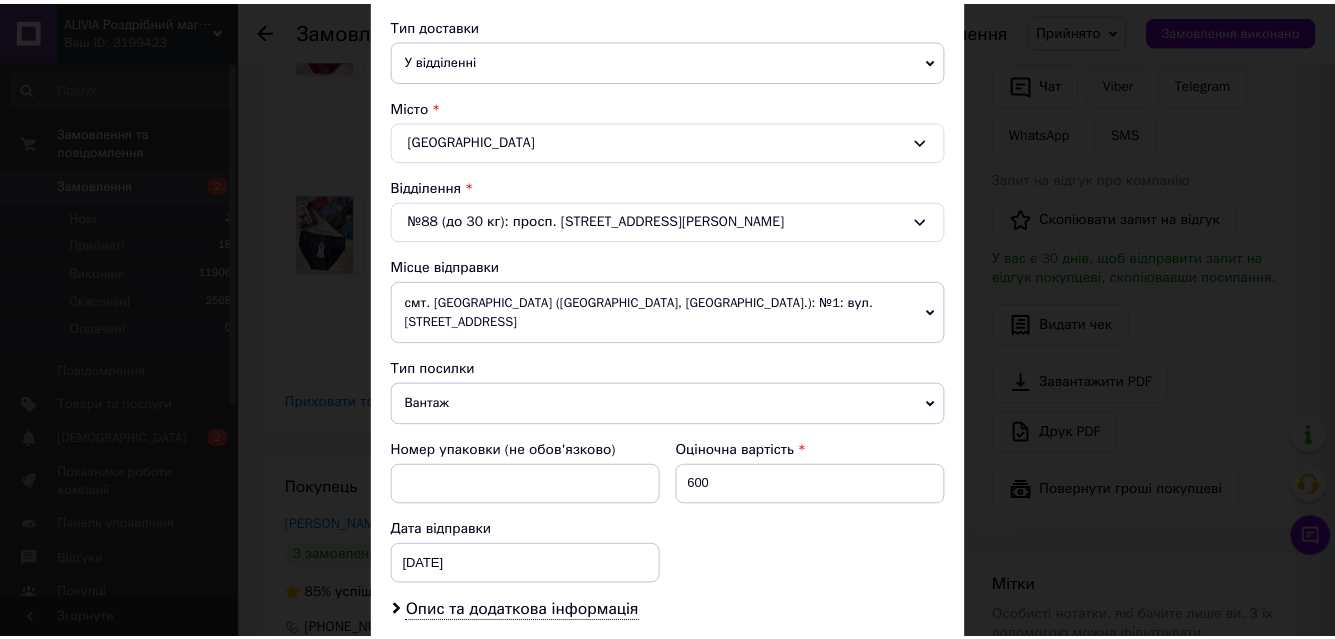 scroll, scrollTop: 600, scrollLeft: 0, axis: vertical 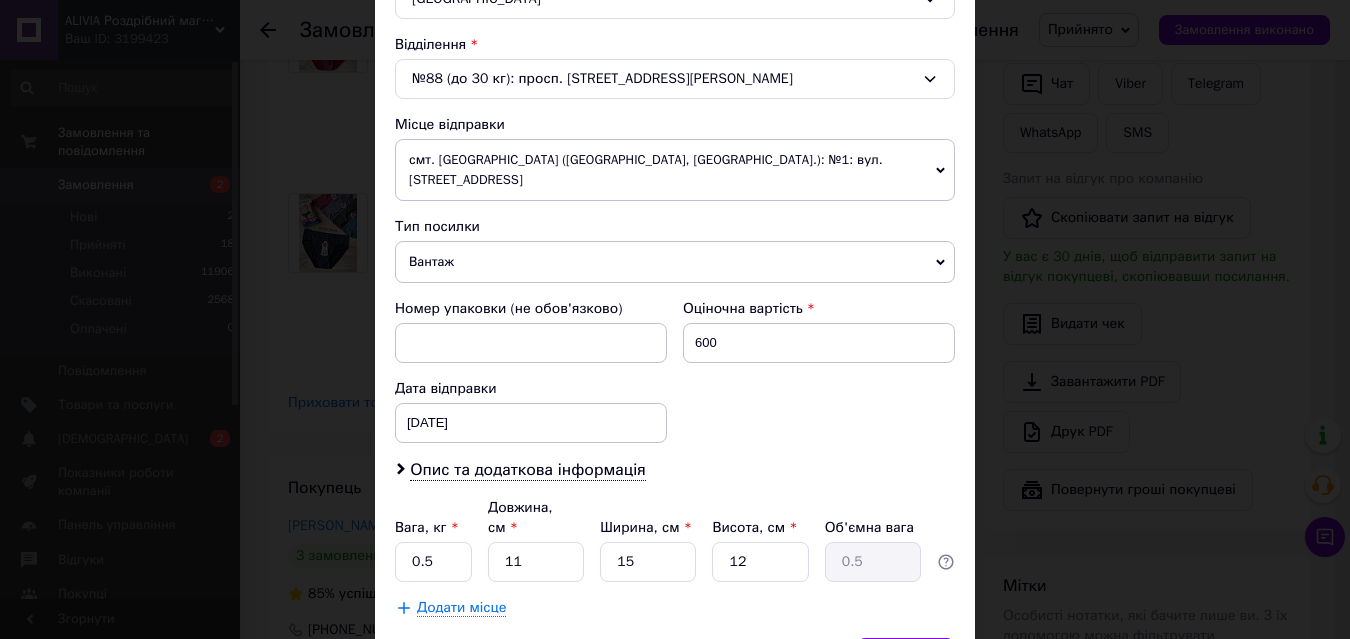 click on "Зберегти" at bounding box center [906, 658] 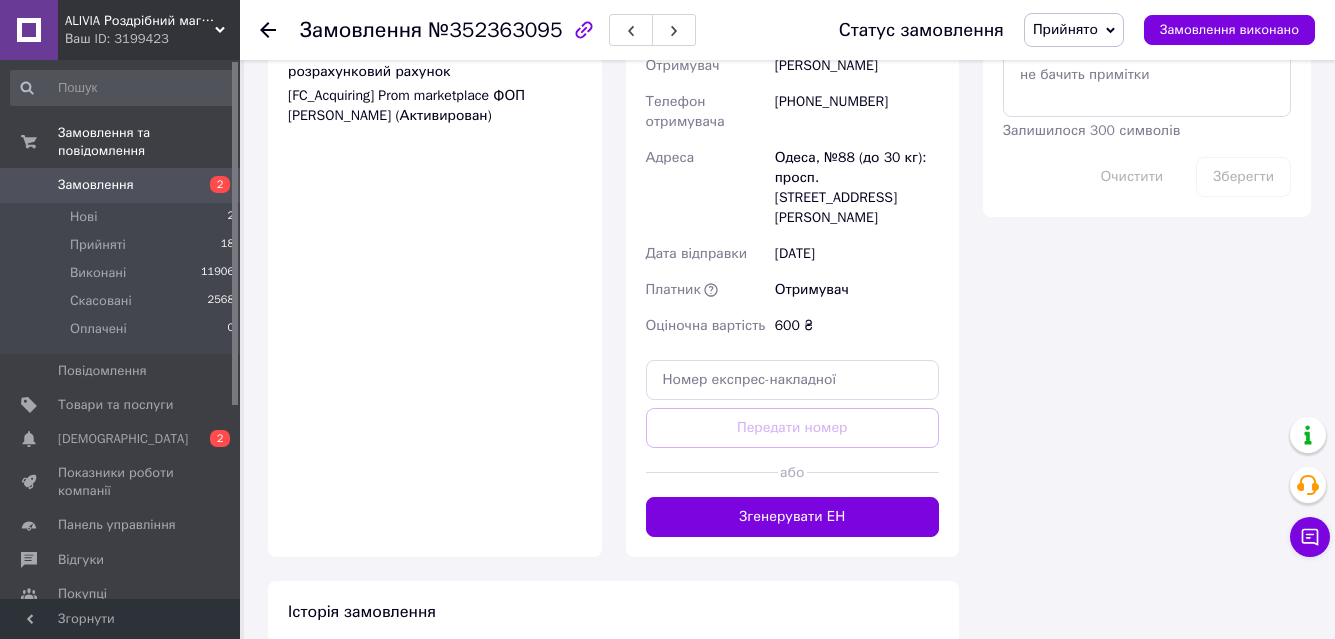 scroll, scrollTop: 1300, scrollLeft: 0, axis: vertical 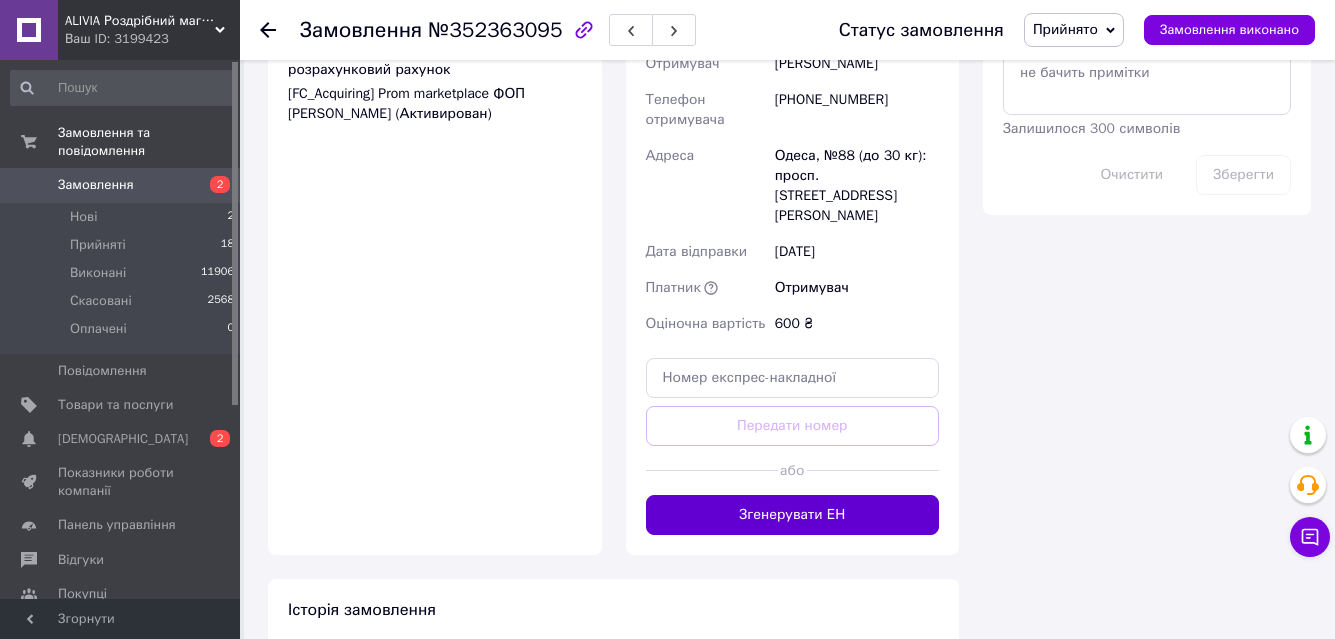 click on "Згенерувати ЕН" at bounding box center (793, 515) 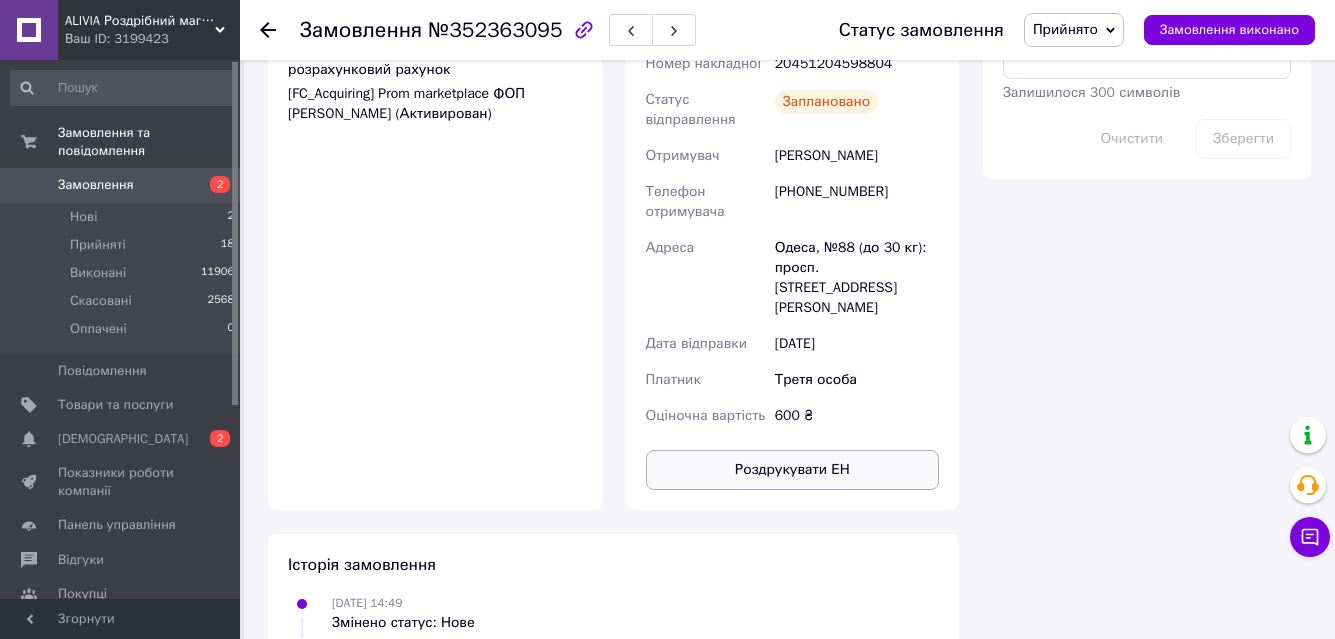 click on "Роздрукувати ЕН" at bounding box center (793, 470) 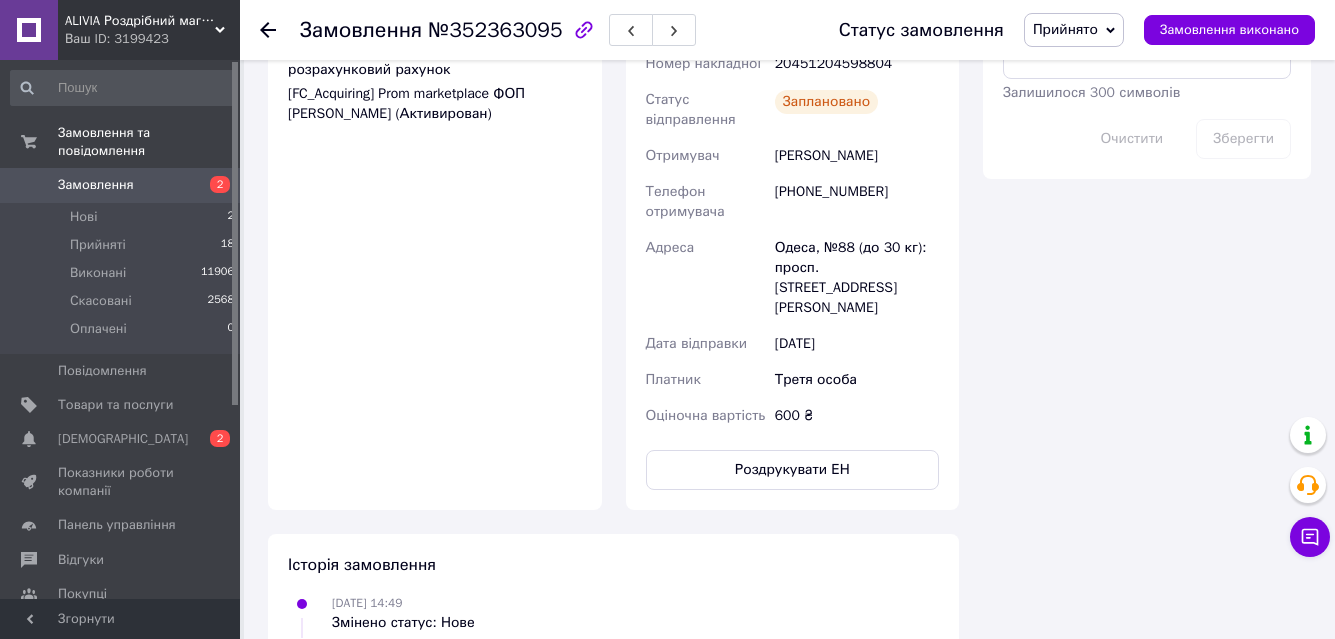 click 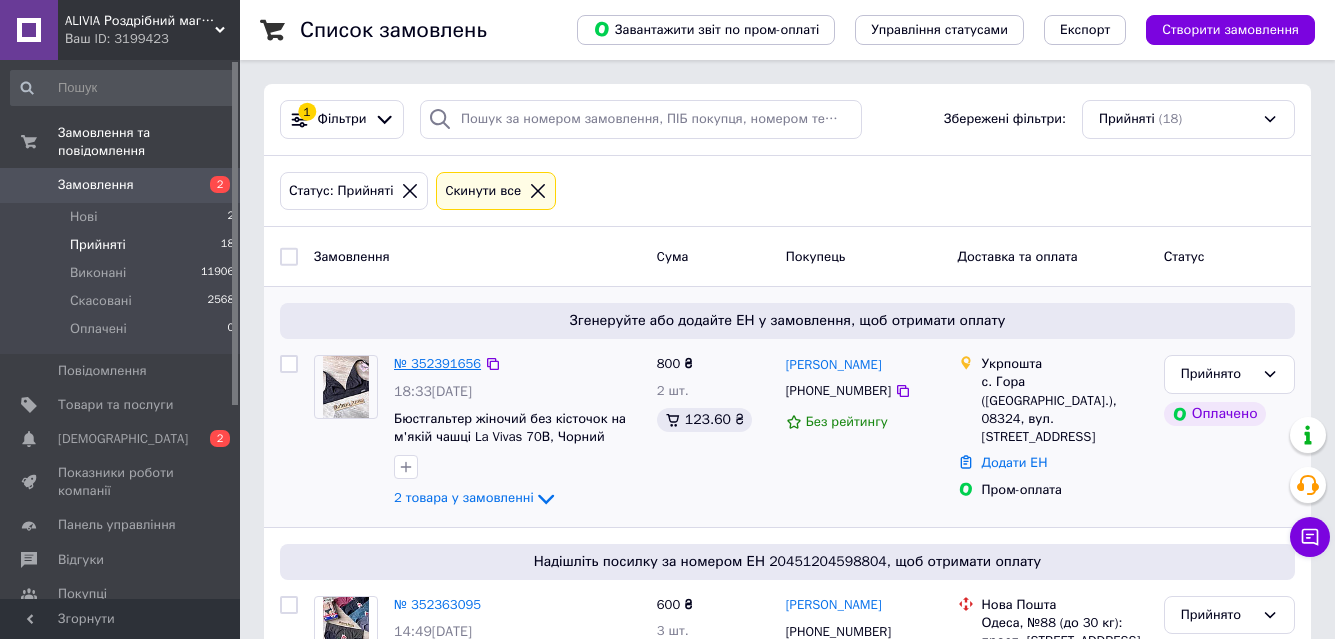 click on "№ 352391656" at bounding box center (437, 363) 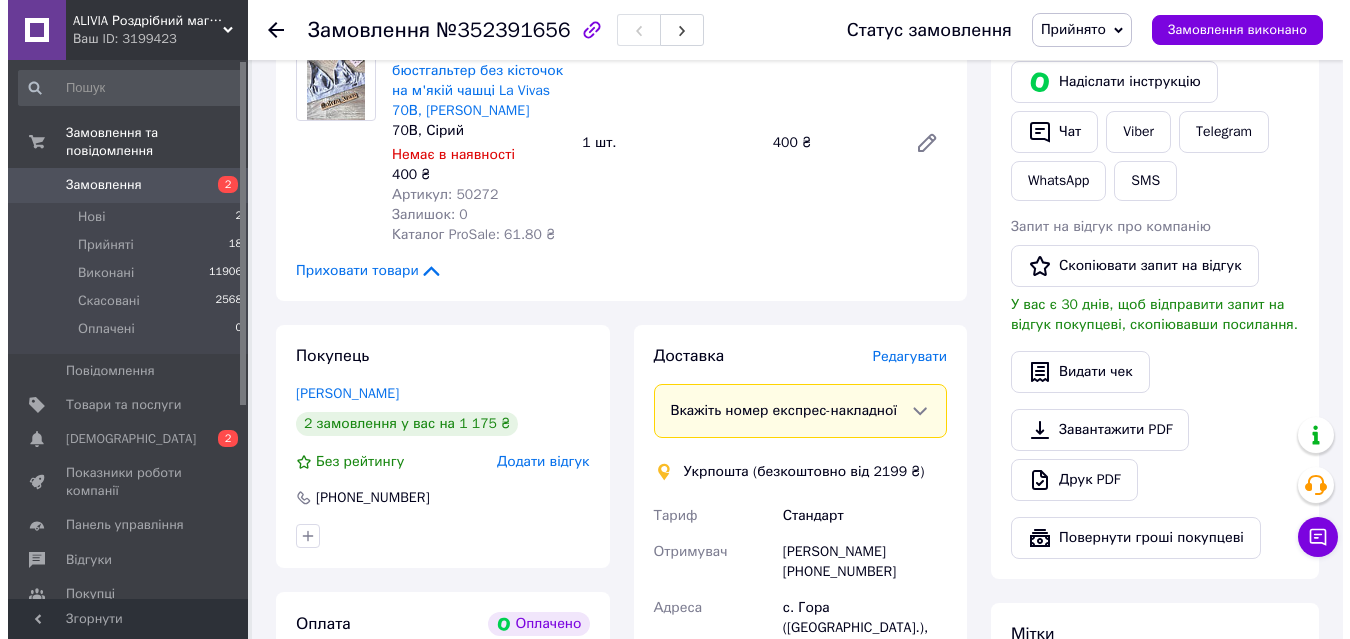 scroll, scrollTop: 500, scrollLeft: 0, axis: vertical 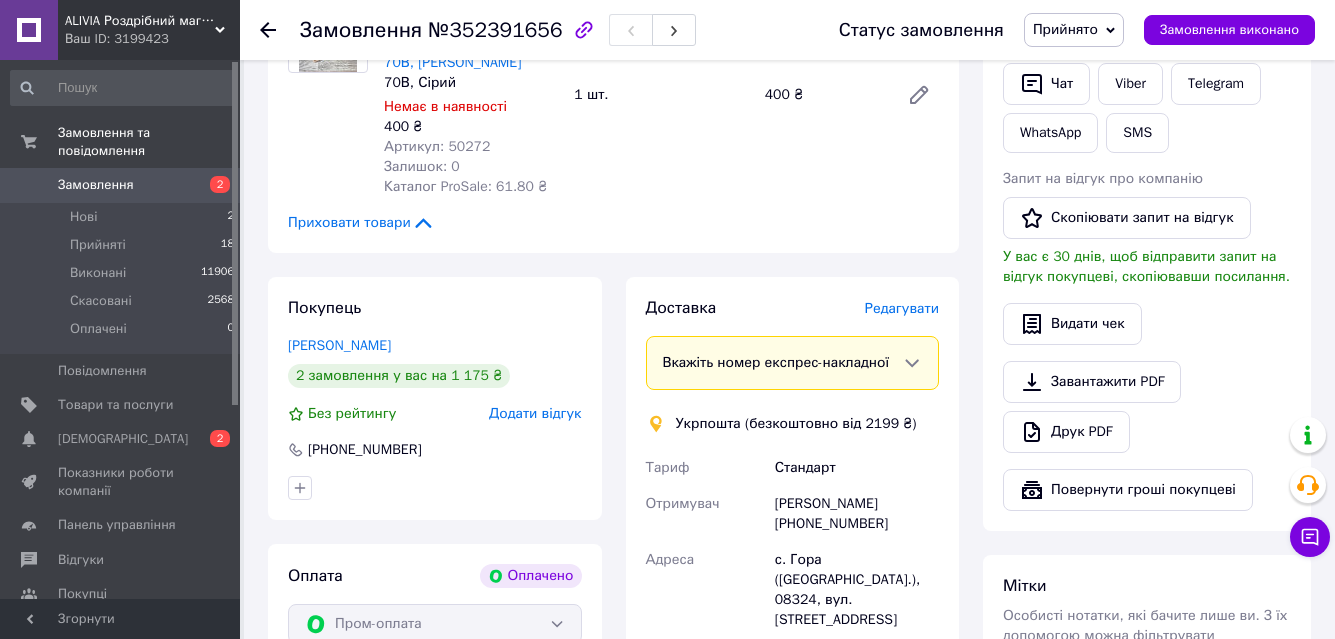 click on "Редагувати" at bounding box center (902, 308) 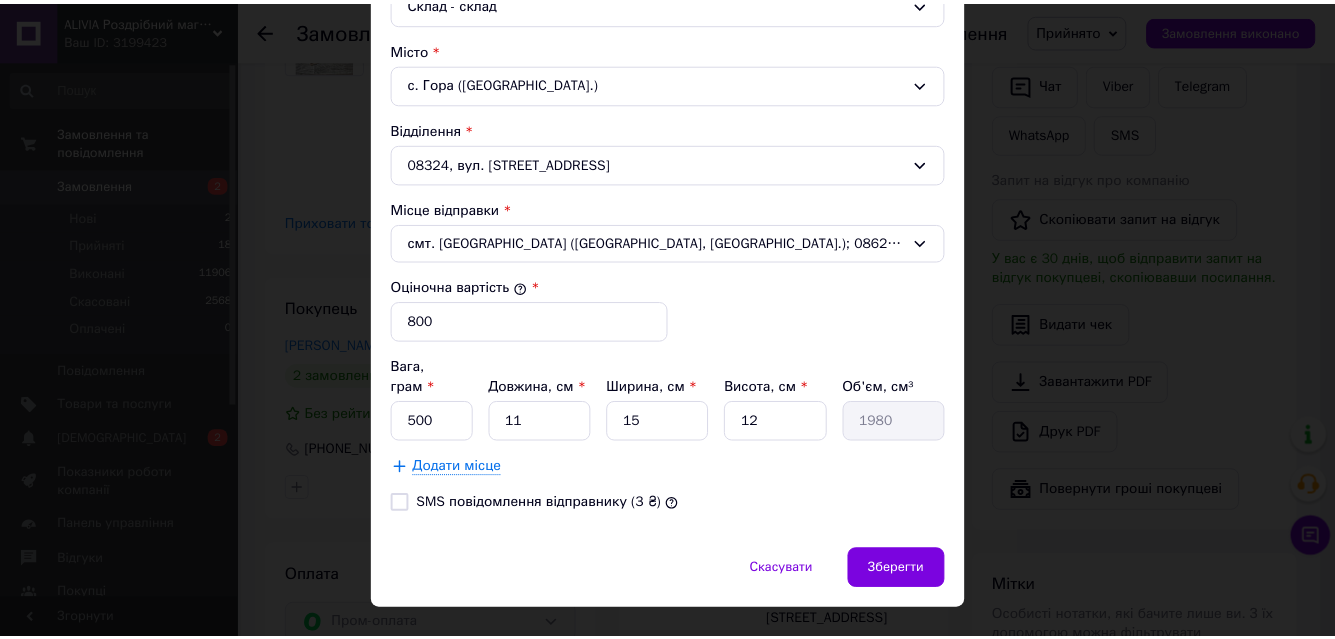 scroll, scrollTop: 600, scrollLeft: 0, axis: vertical 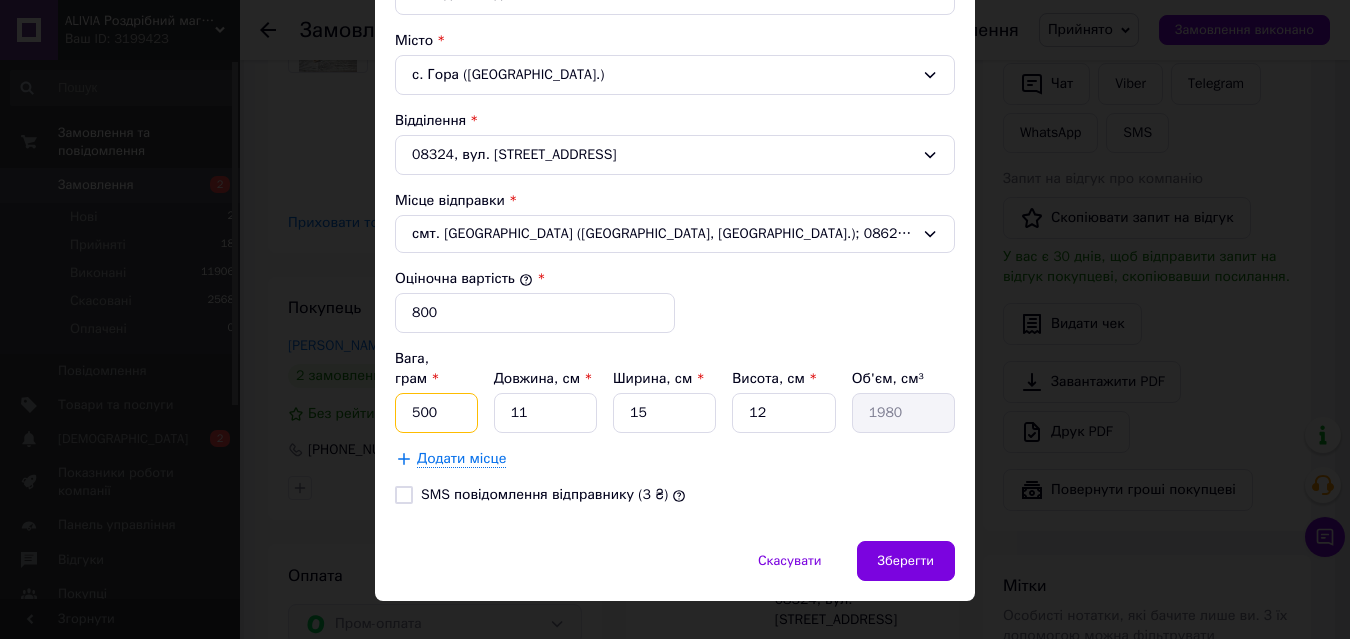 click on "500" at bounding box center (436, 413) 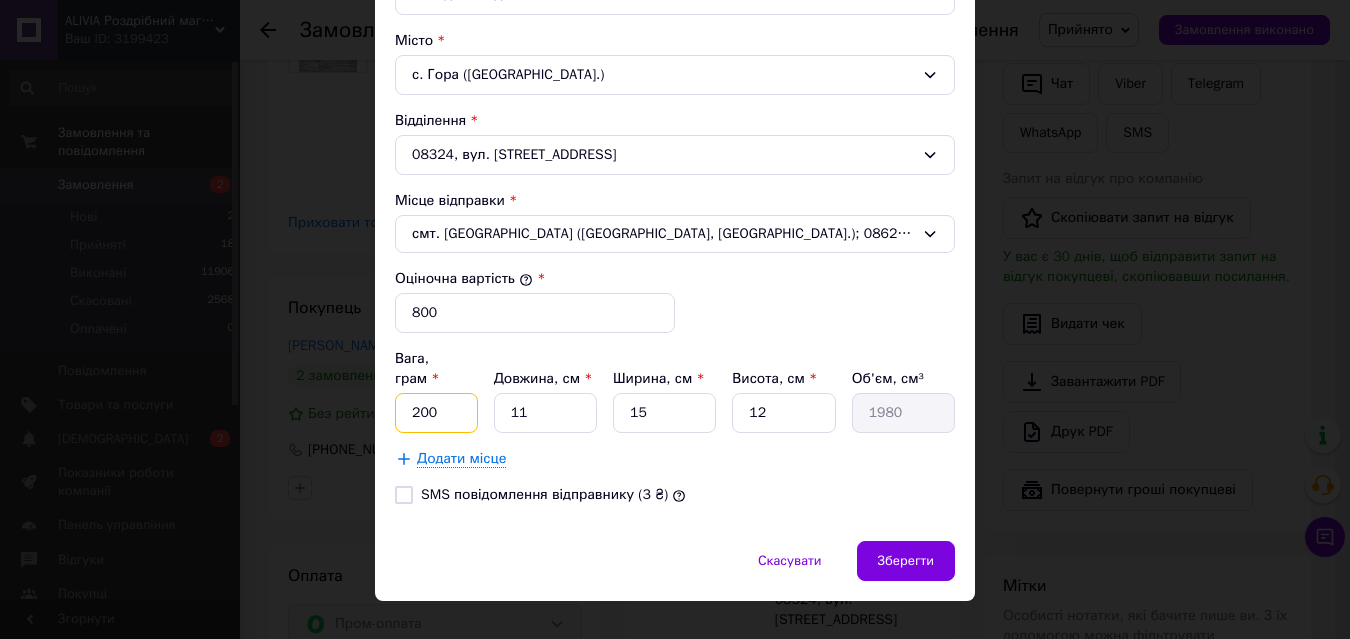 type on "200" 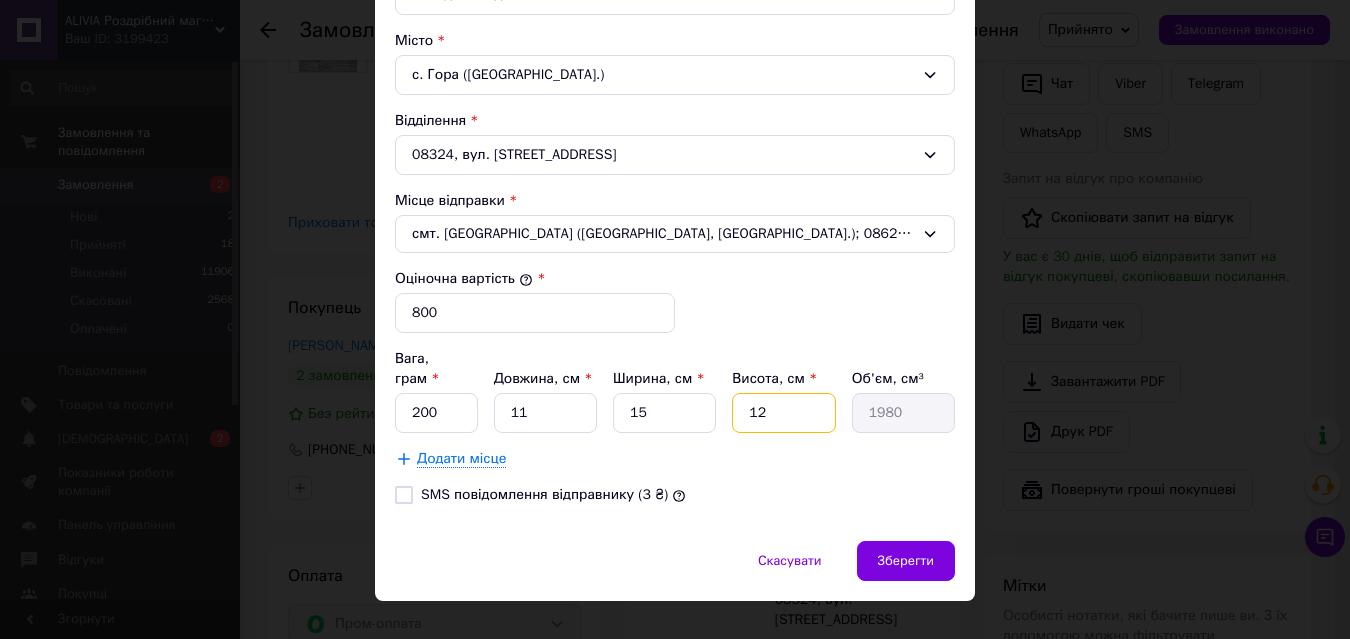 click on "12" at bounding box center (783, 413) 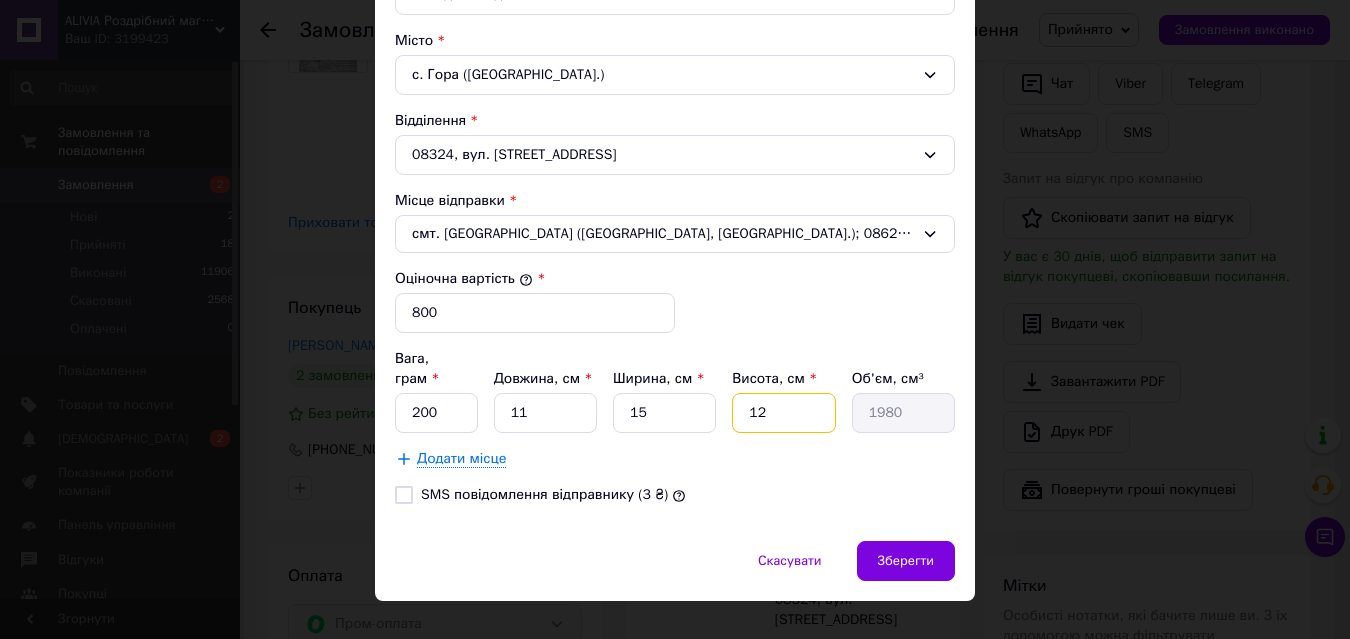 type on "1" 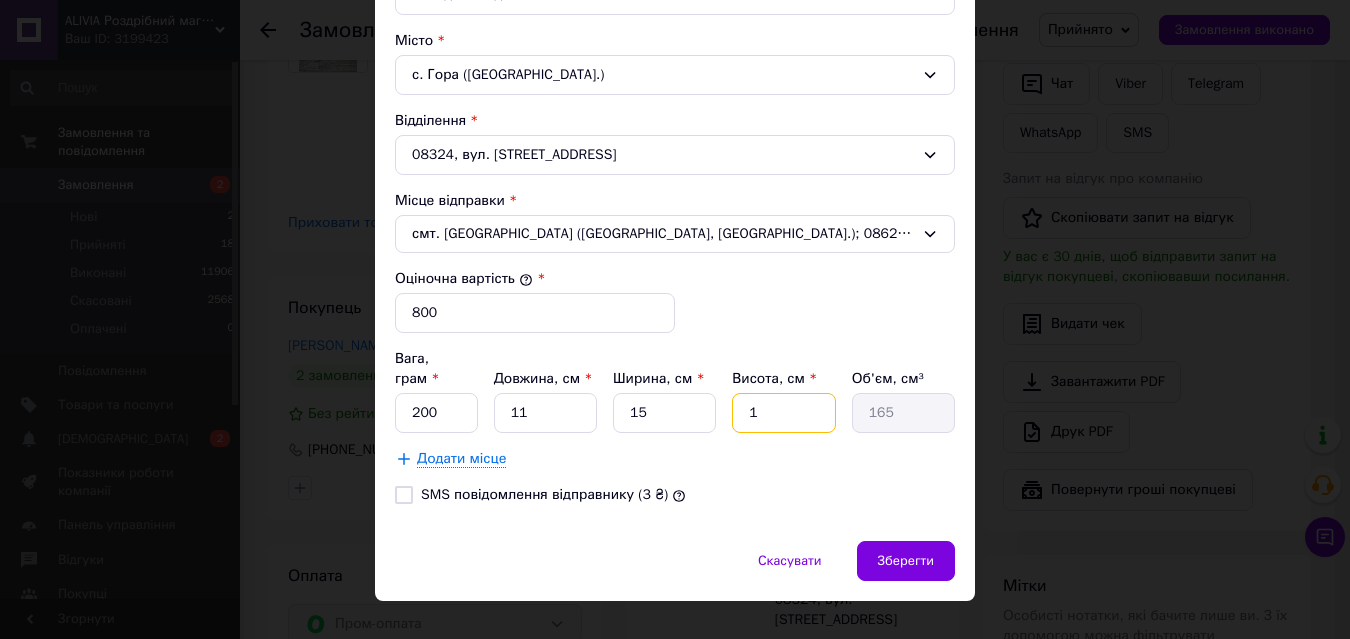 type 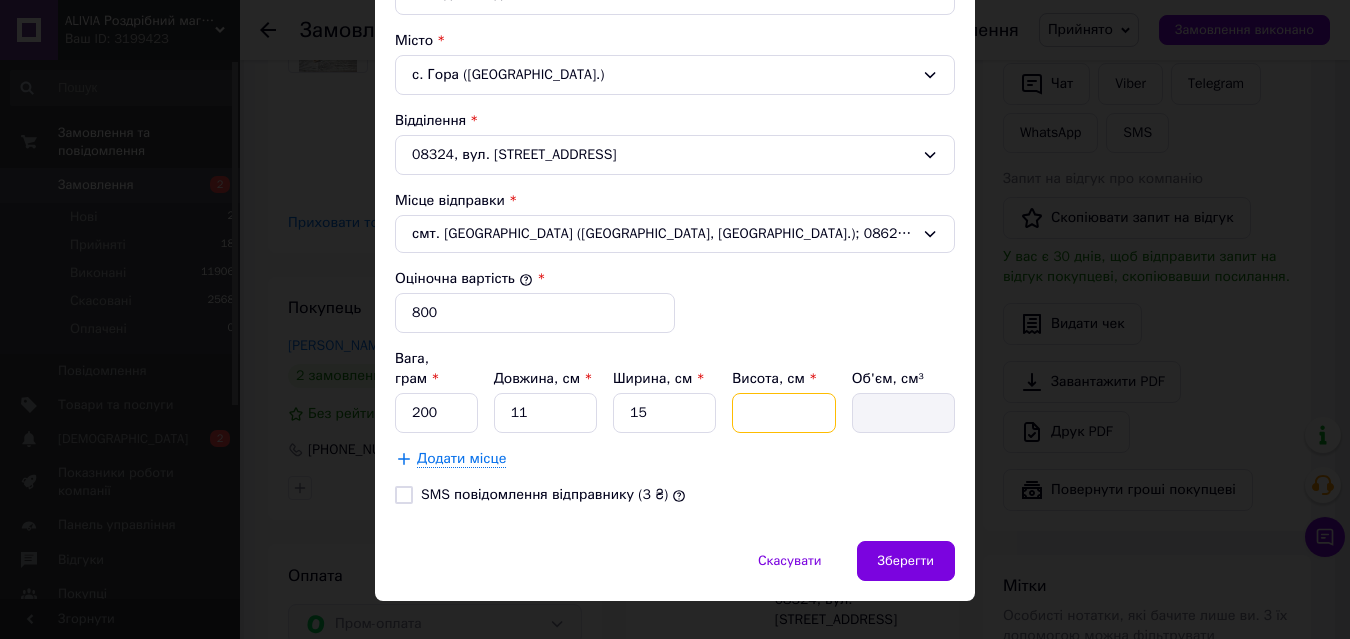 type on "2" 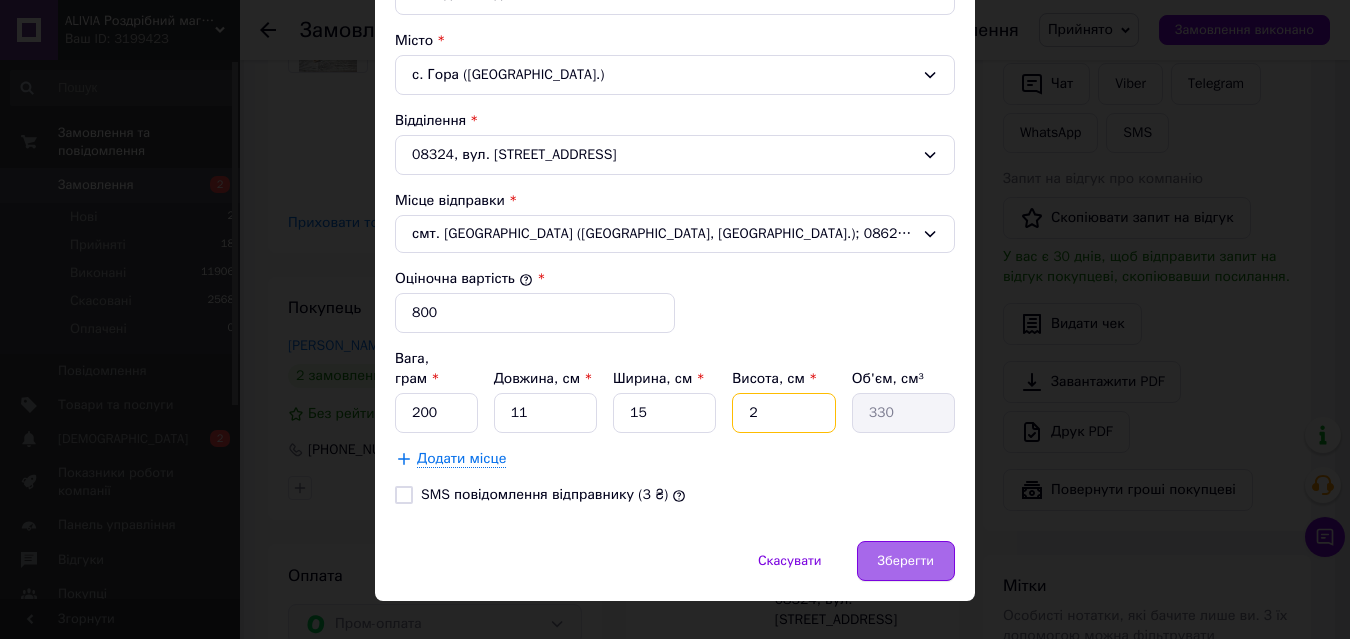 type on "2" 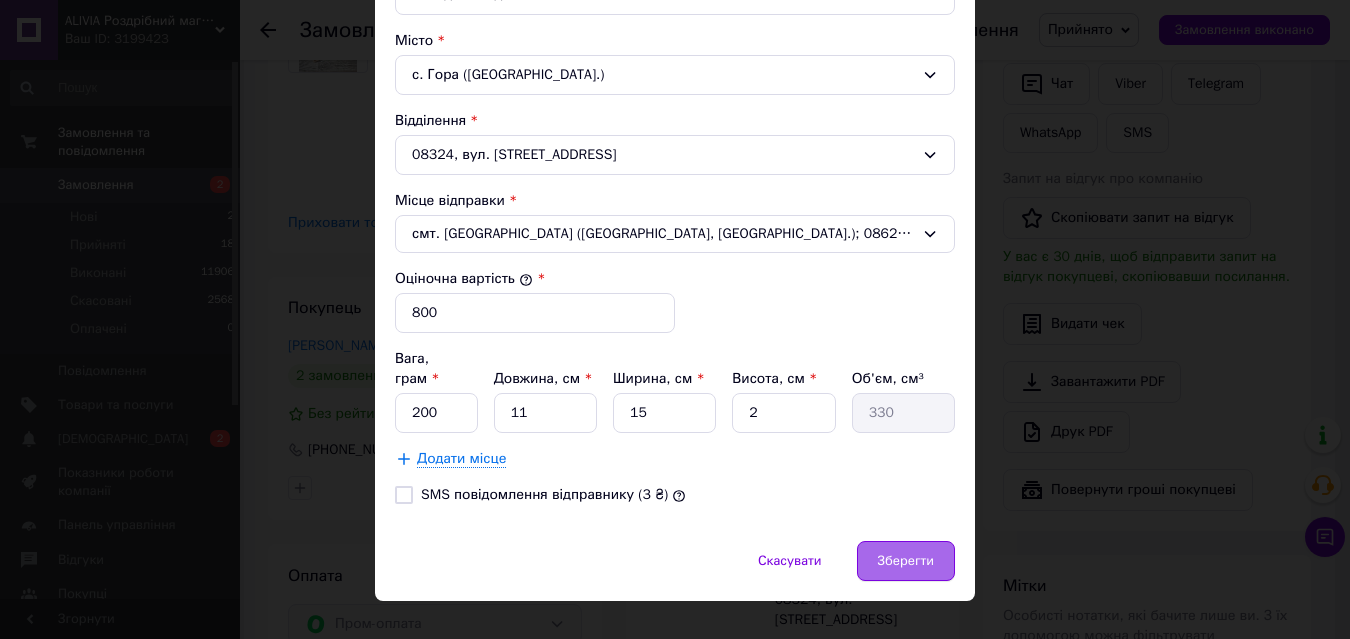 click on "Зберегти" at bounding box center (906, 561) 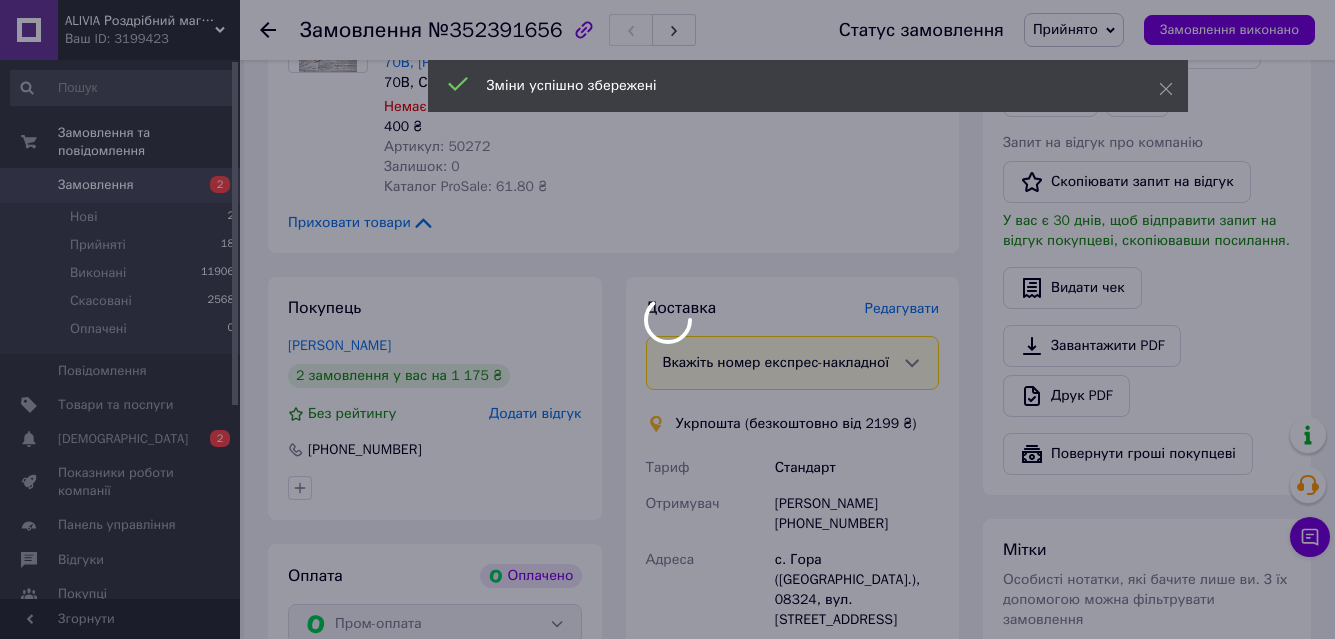 click on "ALIVIA  Роздрібний магазин Ваш ID: 3199423 Сайт ALIVIA  Роздрібний магазин Кабінет покупця Перевірити стан системи Сторінка на порталі Довідка Вийти Замовлення та повідомлення Замовлення 2 Нові 2 Прийняті 18 Виконані 11906 Скасовані 2568 Оплачені 0 Повідомлення 0 Товари та послуги Сповіщення 0 2 Показники роботи компанії Панель управління Відгуки Покупці Каталог ProSale Аналітика Інструменти веб-майстра та SEO Управління сайтом Гаманець компанії Маркет Налаштування Тарифи та рахунки Prom топ Згорнути
Замовлення 400 ₴" at bounding box center (667, 367) 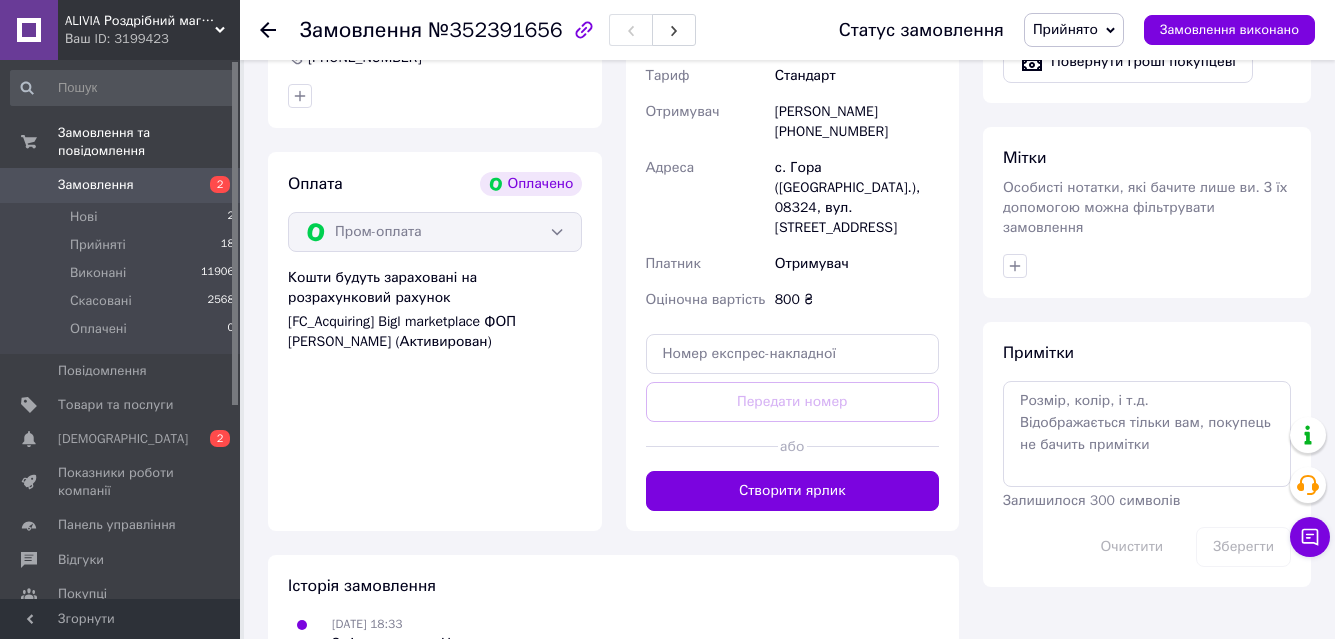 scroll, scrollTop: 900, scrollLeft: 0, axis: vertical 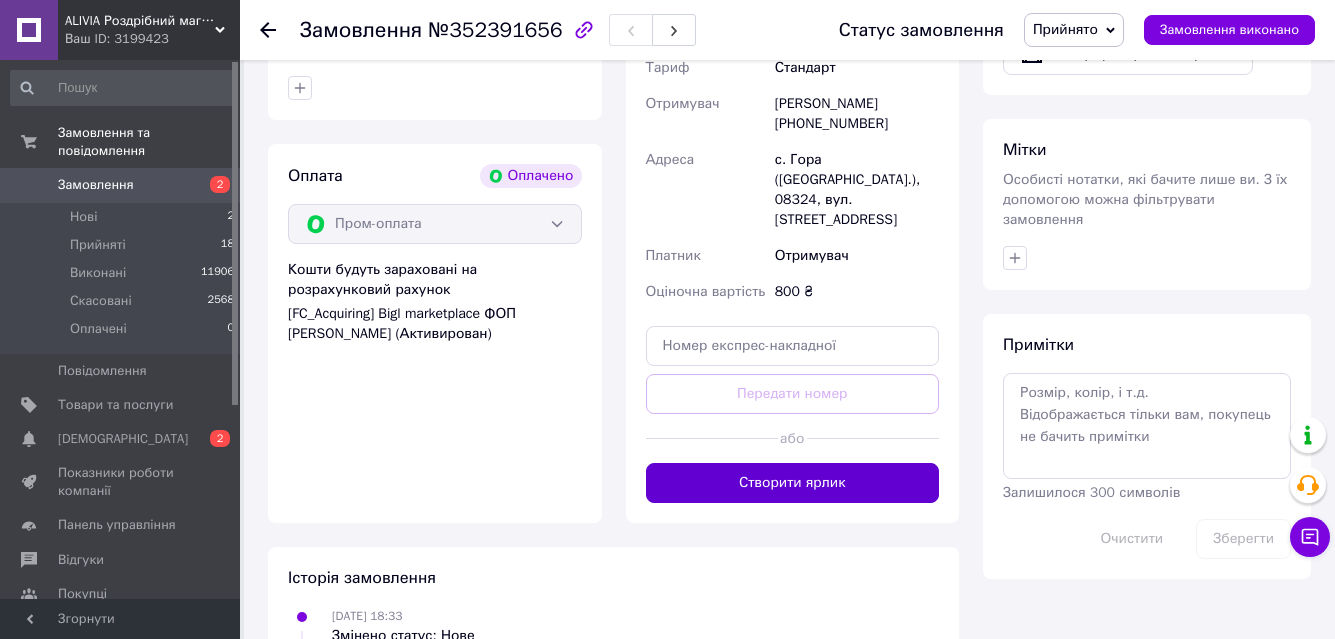 click on "Створити ярлик" at bounding box center [793, 483] 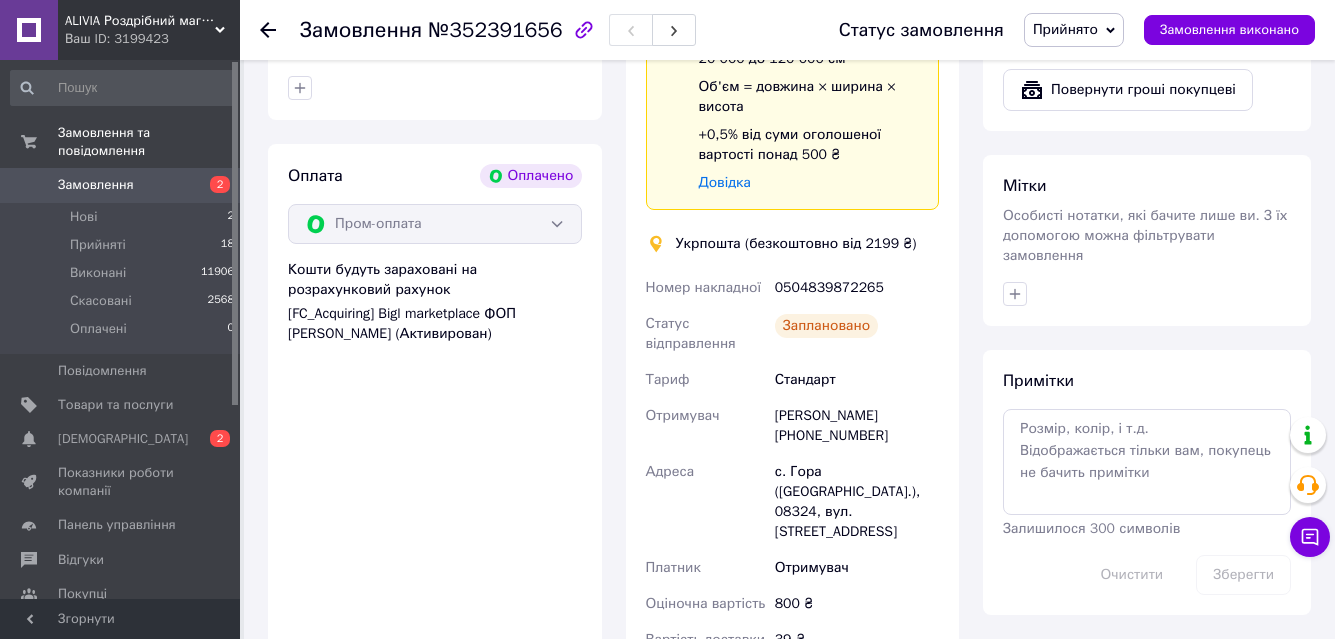 click at bounding box center (280, 30) 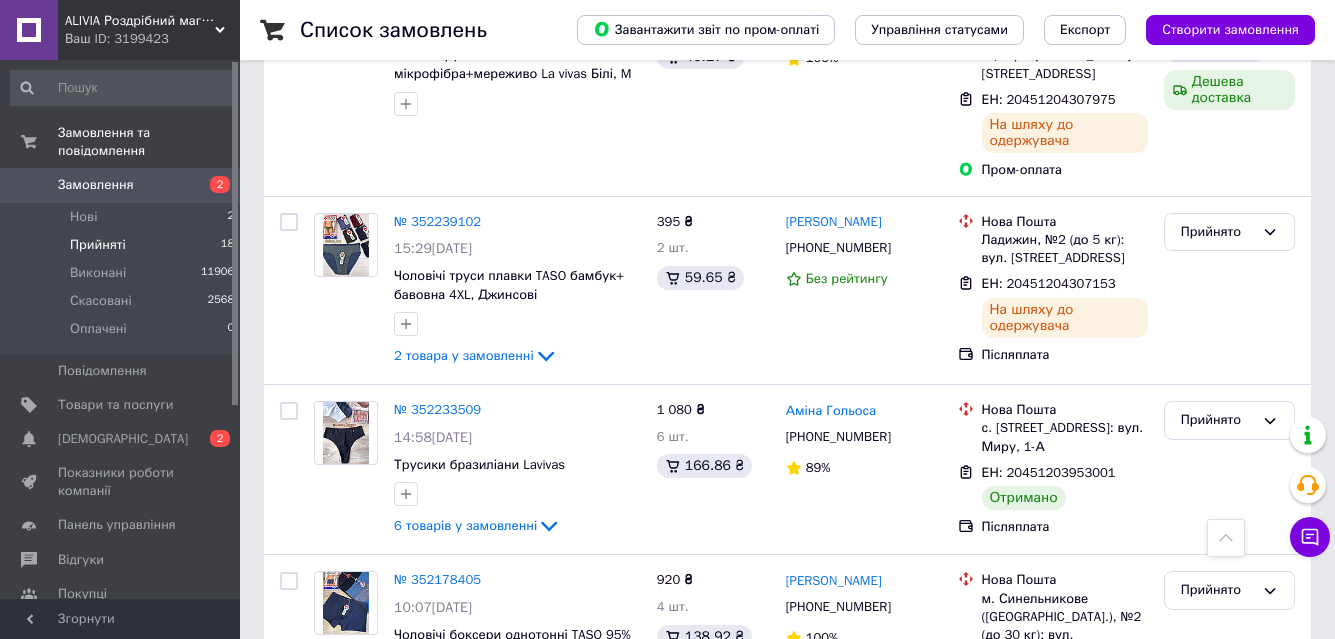scroll, scrollTop: 1900, scrollLeft: 0, axis: vertical 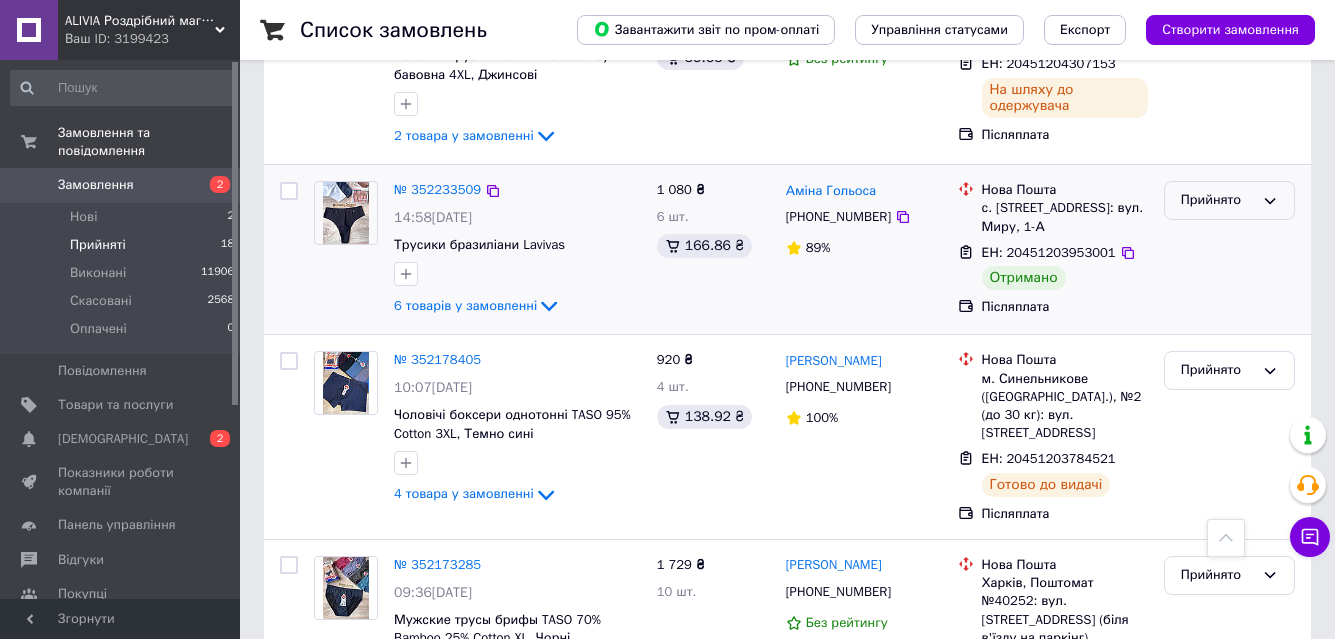 click on "Прийнято" at bounding box center (1217, 200) 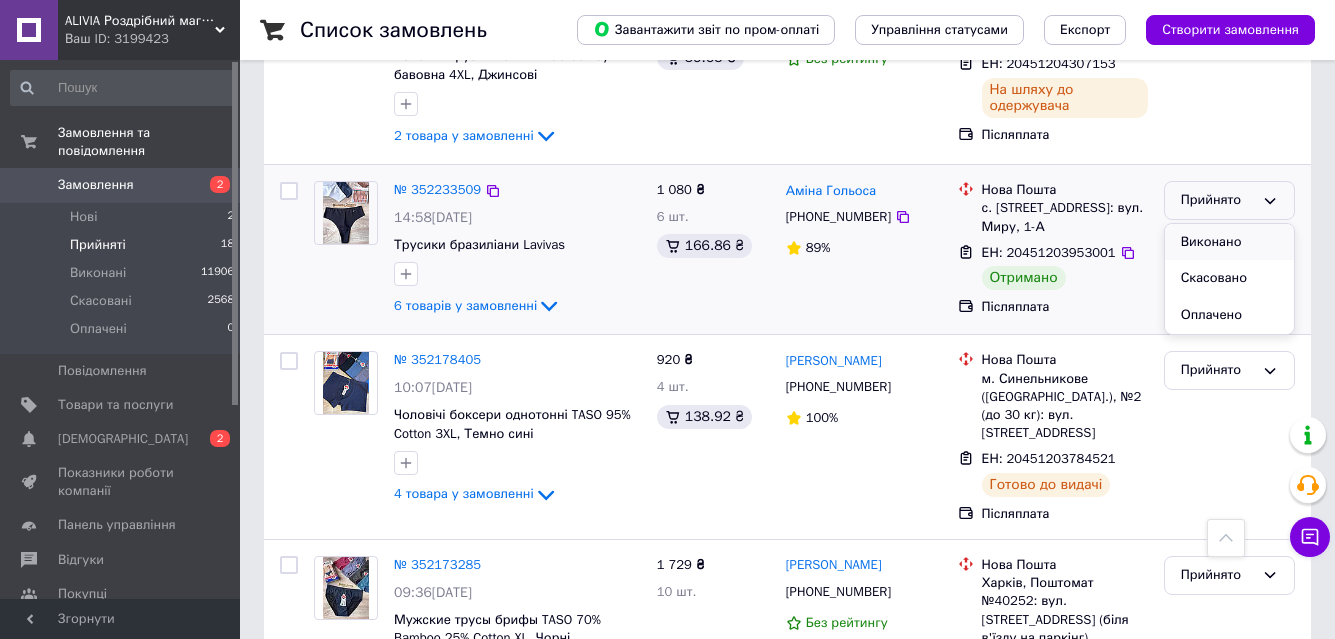 click on "Виконано" at bounding box center (1229, 242) 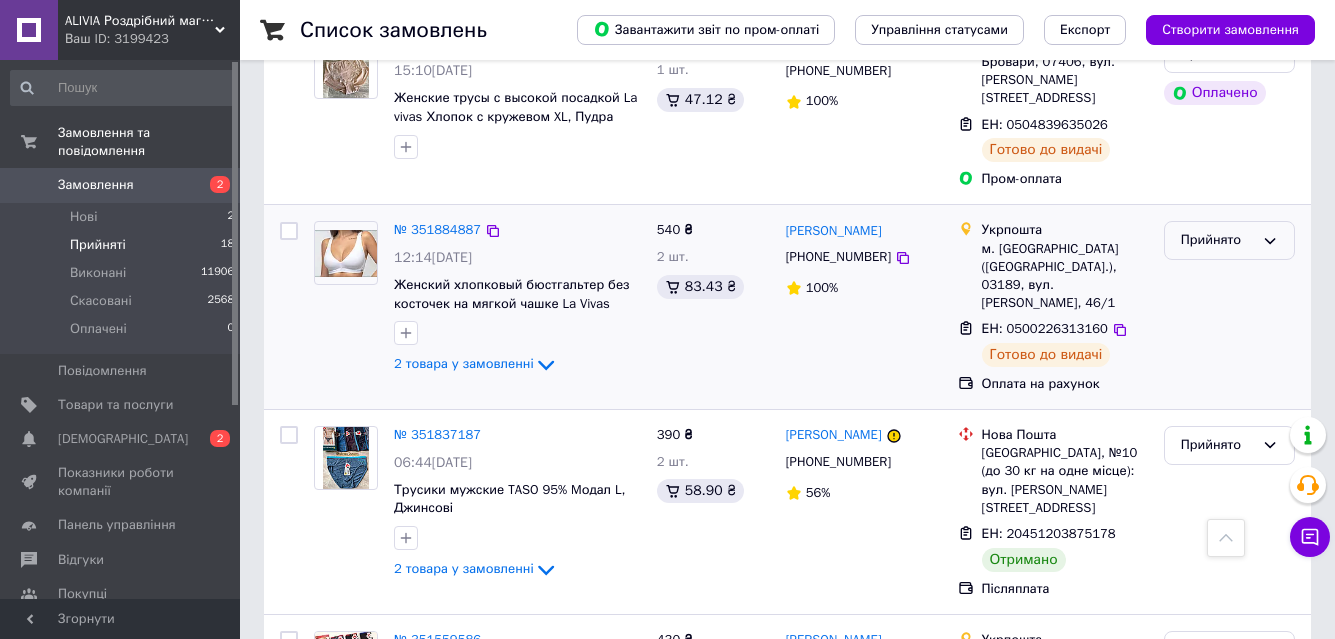 scroll, scrollTop: 3200, scrollLeft: 0, axis: vertical 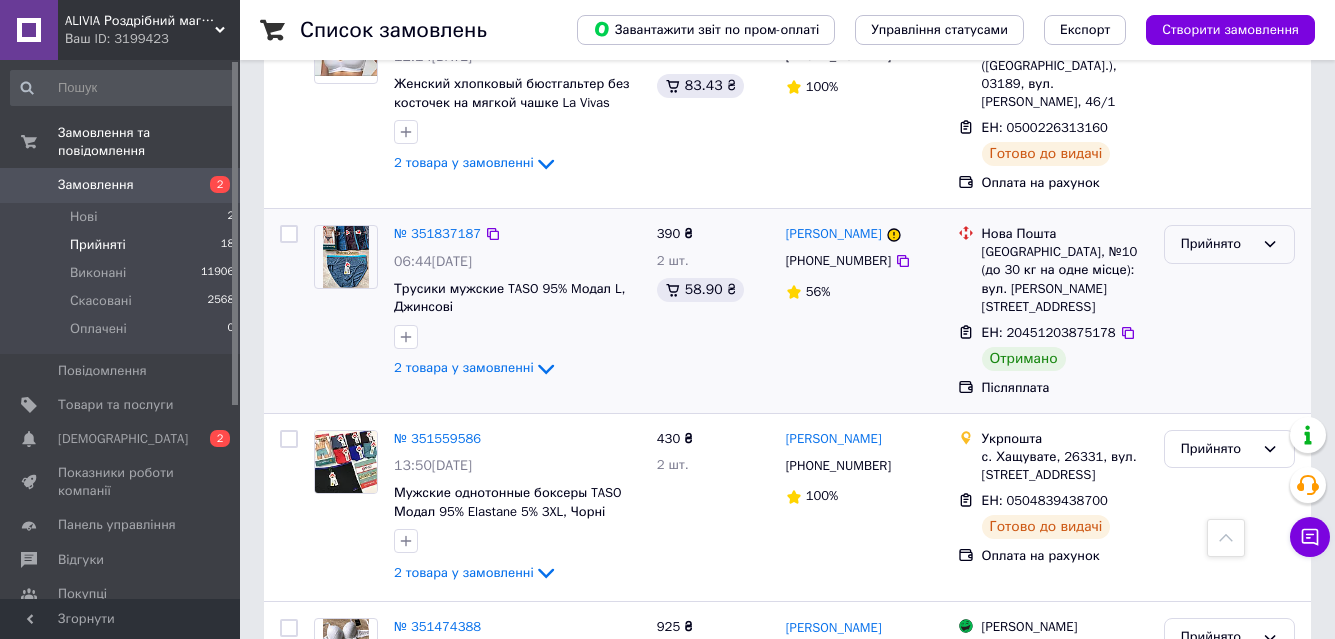 click on "Прийнято" at bounding box center (1217, 244) 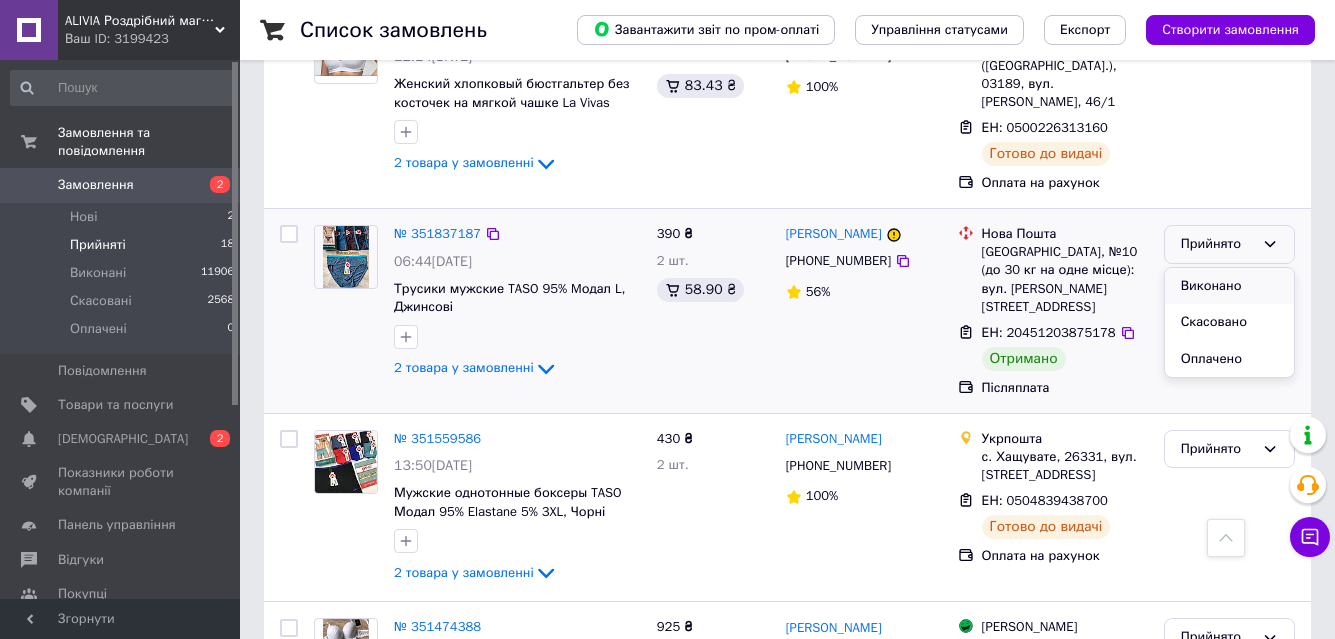 click on "Виконано" at bounding box center [1229, 286] 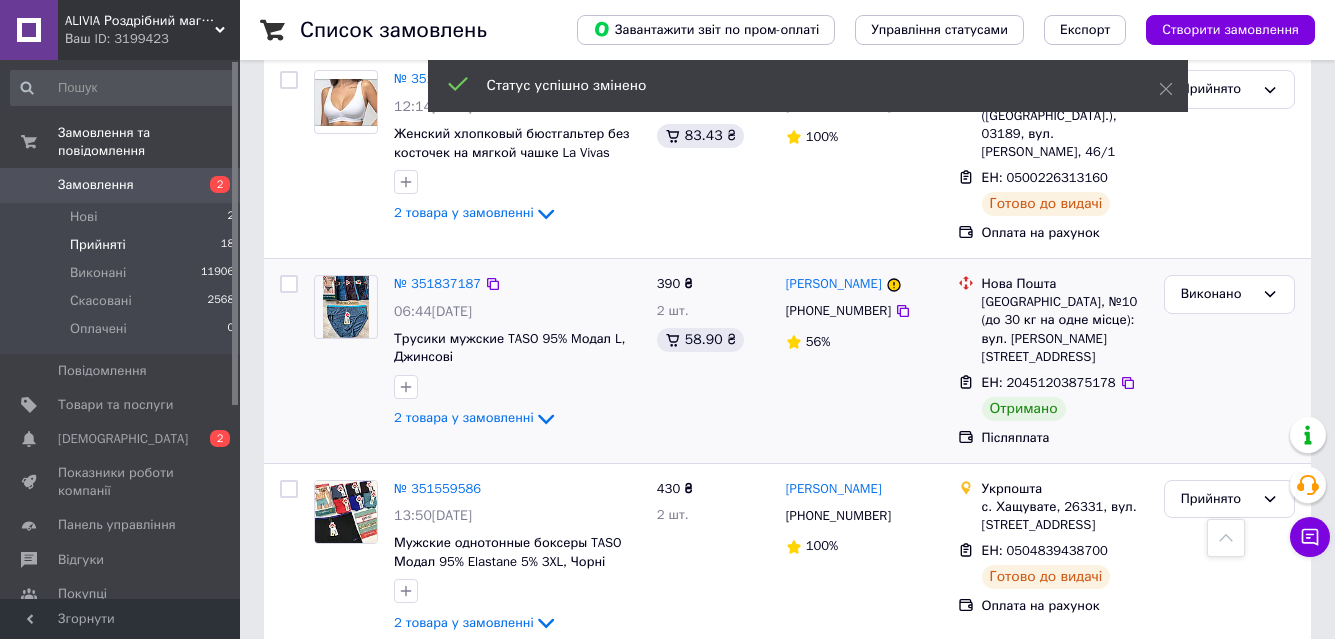 scroll, scrollTop: 3254, scrollLeft: 0, axis: vertical 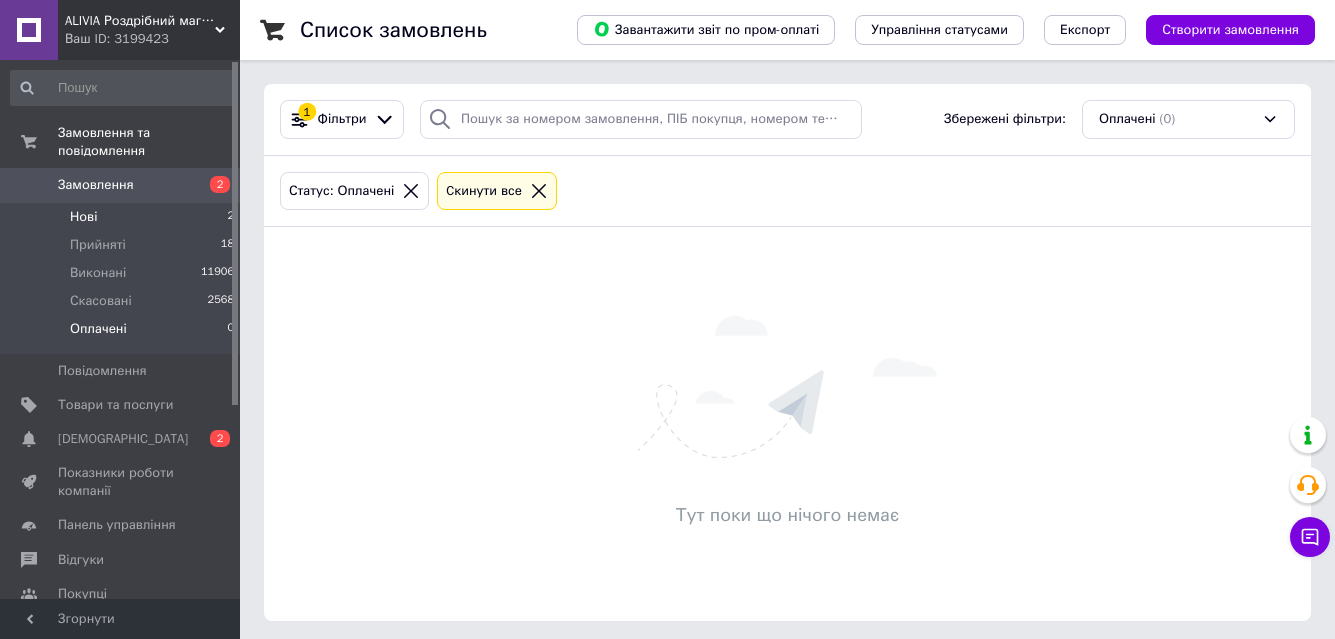 click on "Нові 2" at bounding box center [123, 217] 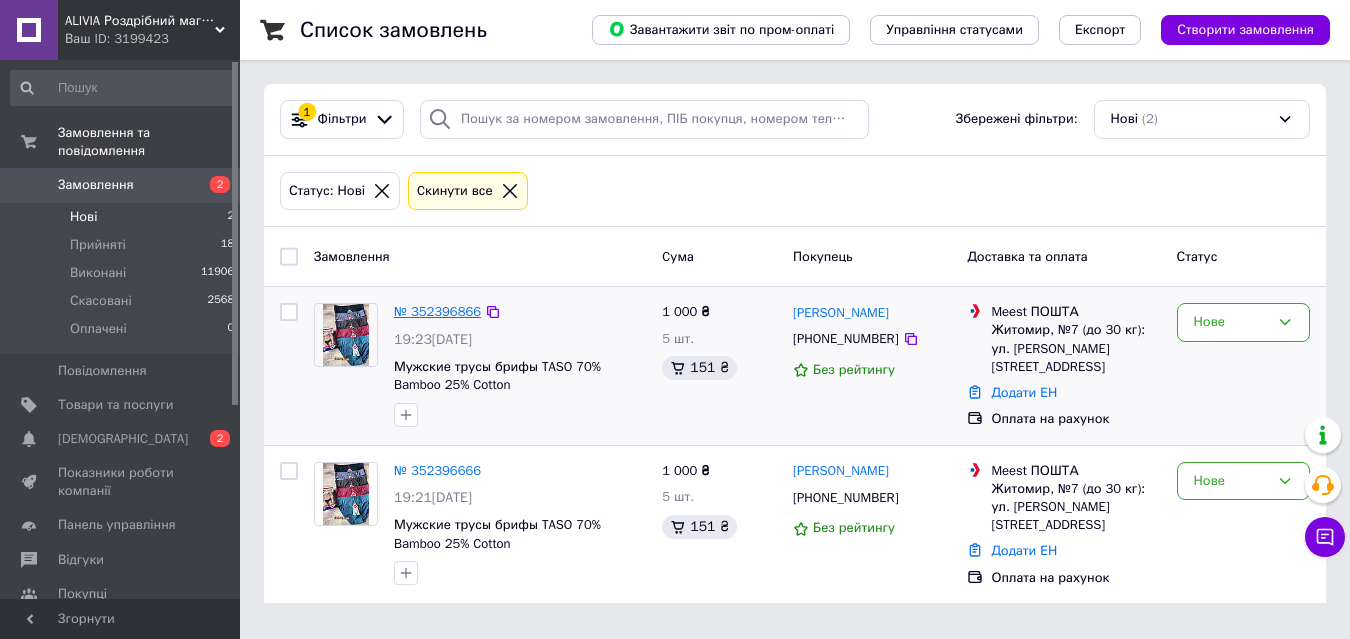 click on "№ 352396866" at bounding box center (437, 311) 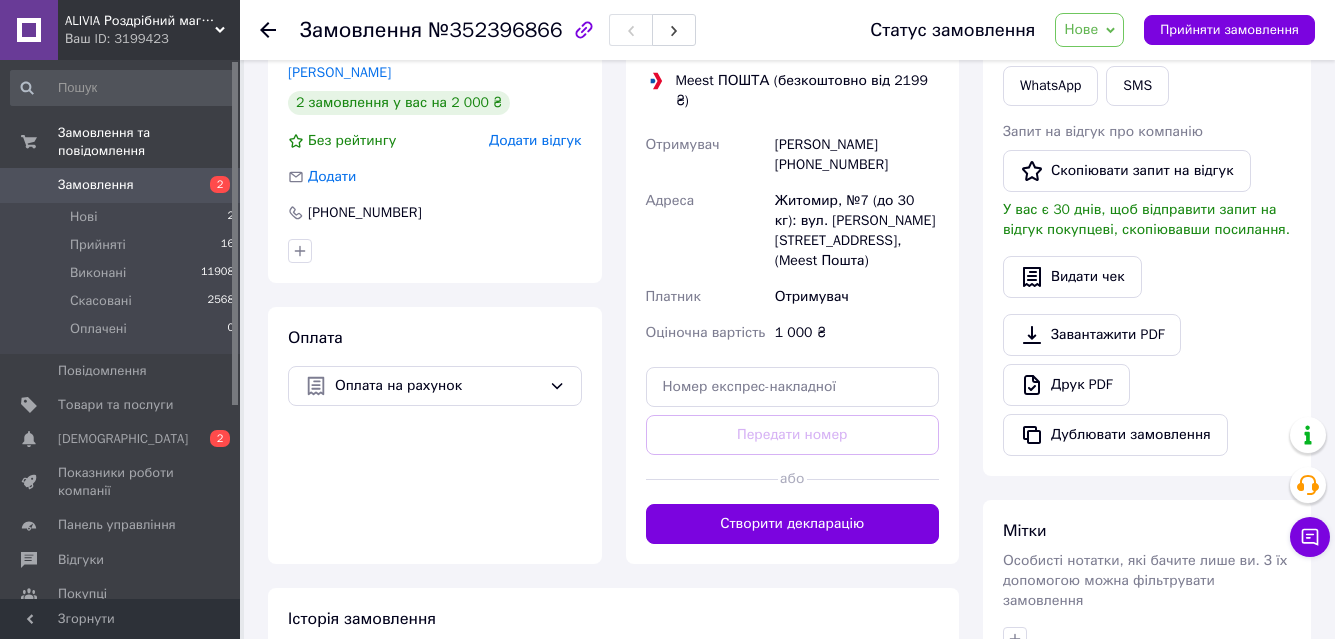 scroll, scrollTop: 400, scrollLeft: 0, axis: vertical 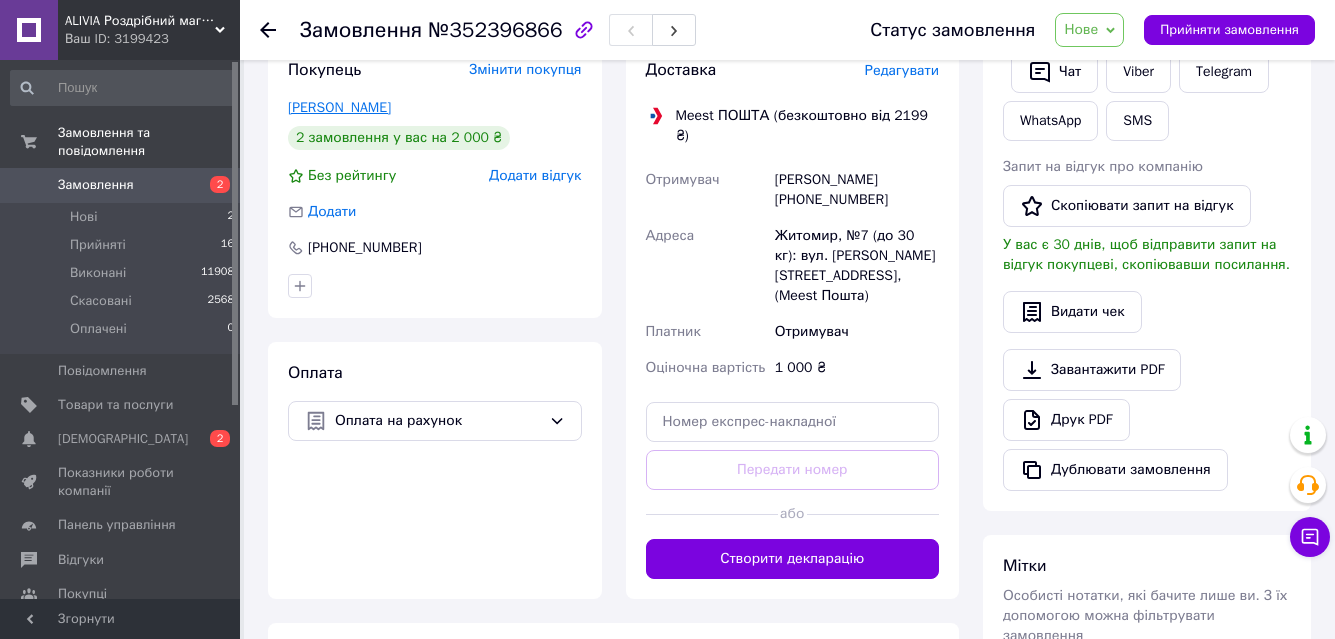 click on "Бржезицька Анна" at bounding box center [339, 107] 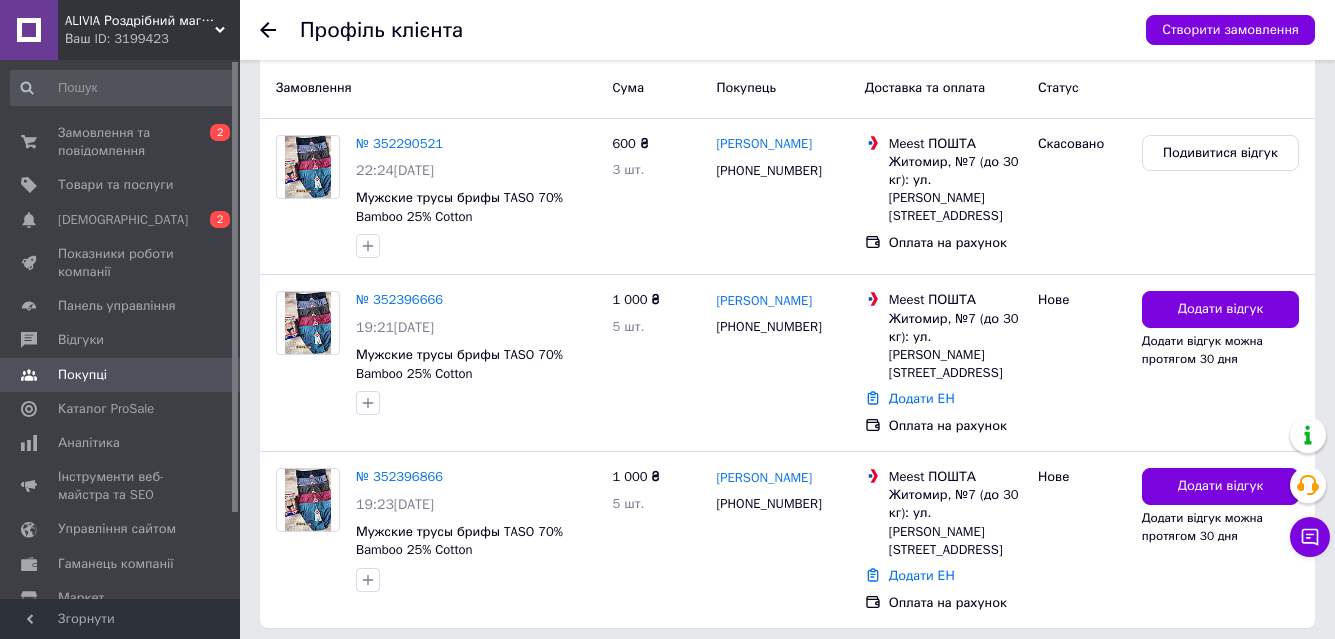 scroll, scrollTop: 543, scrollLeft: 0, axis: vertical 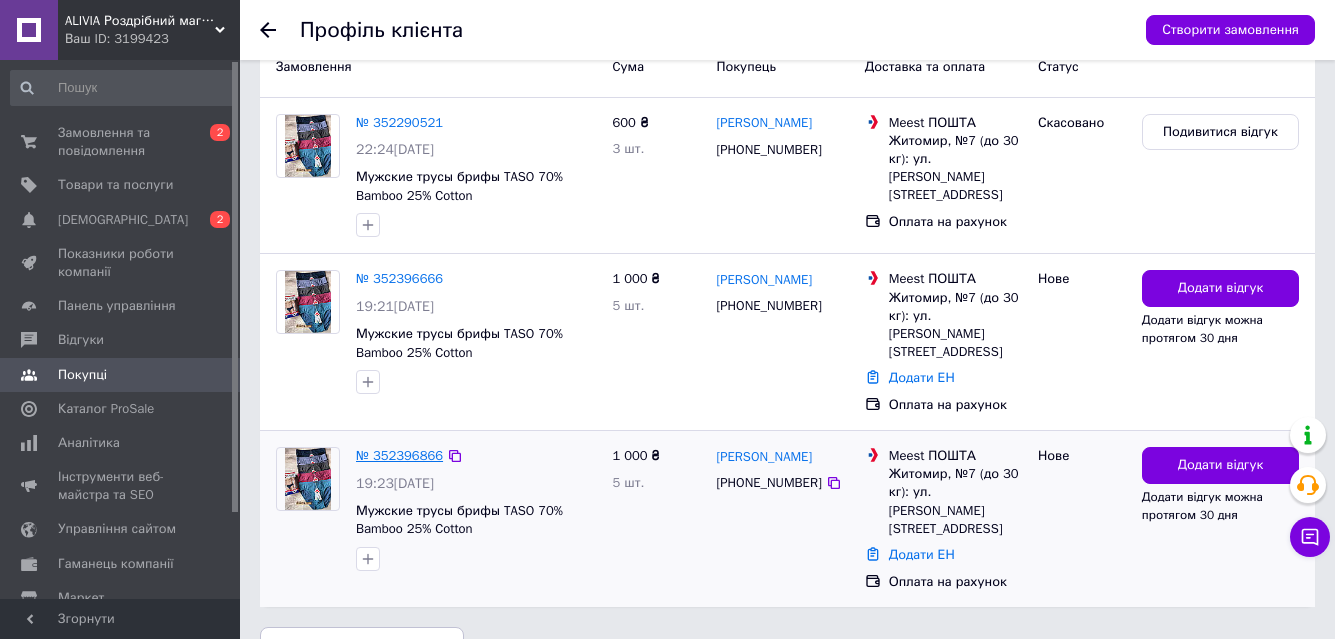 click on "№ 352396866" at bounding box center [399, 455] 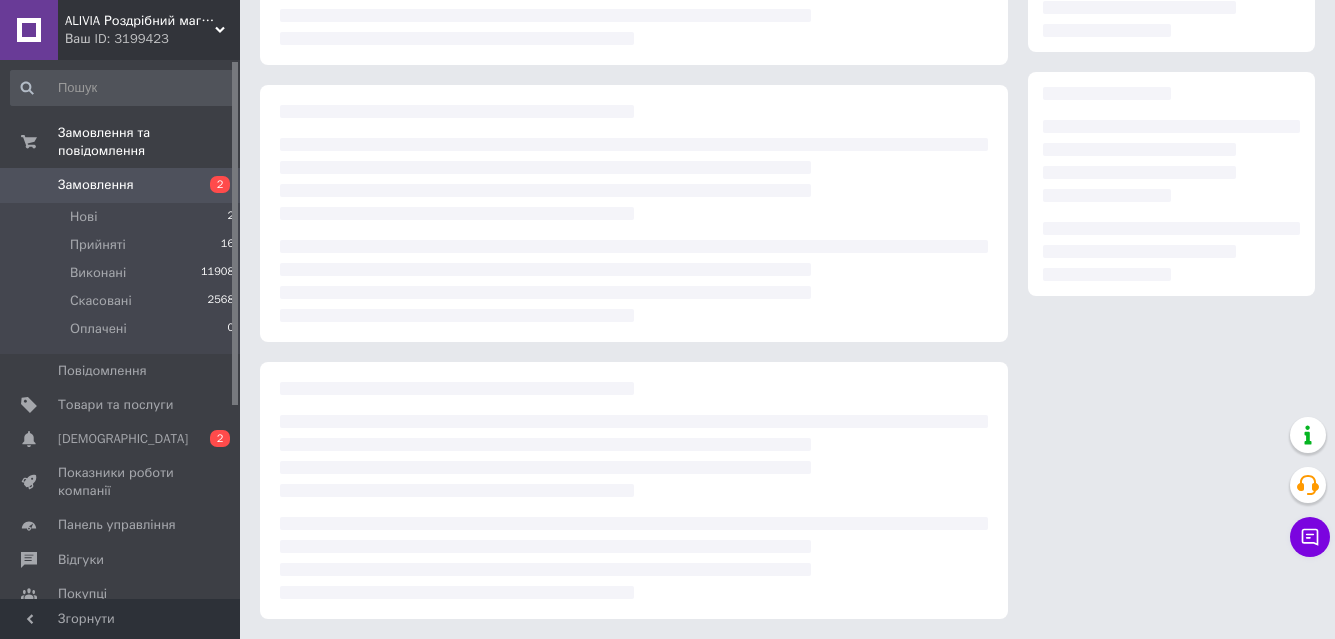 scroll, scrollTop: 0, scrollLeft: 0, axis: both 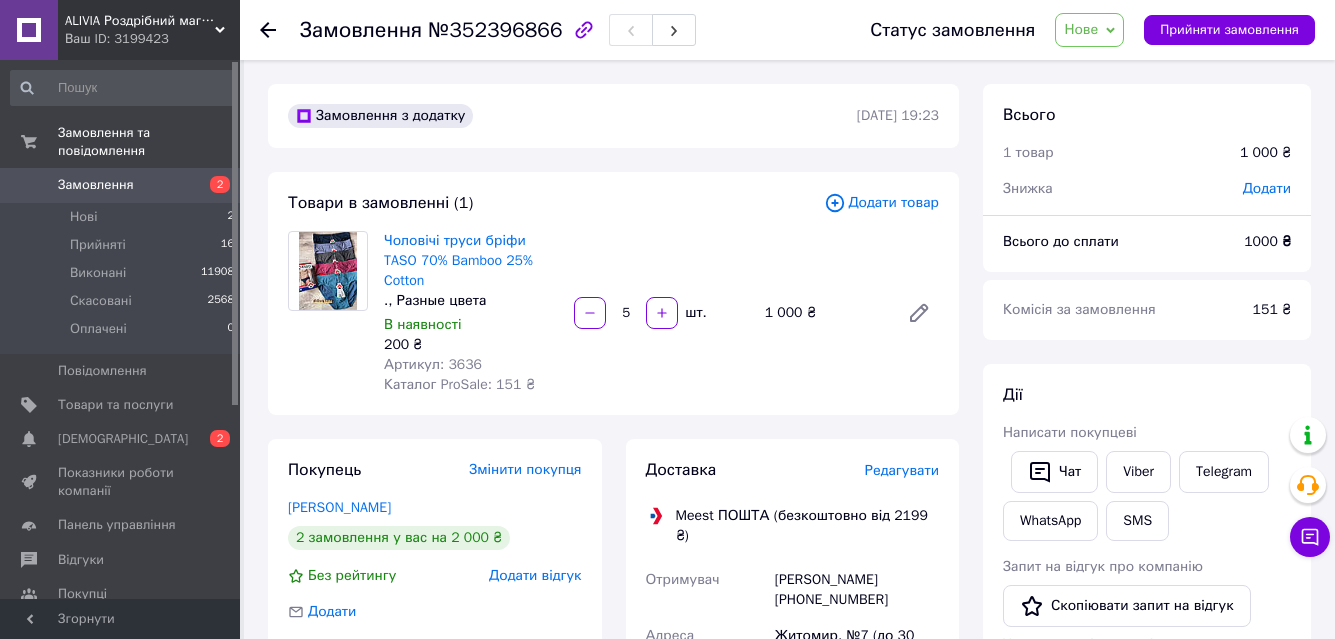 click 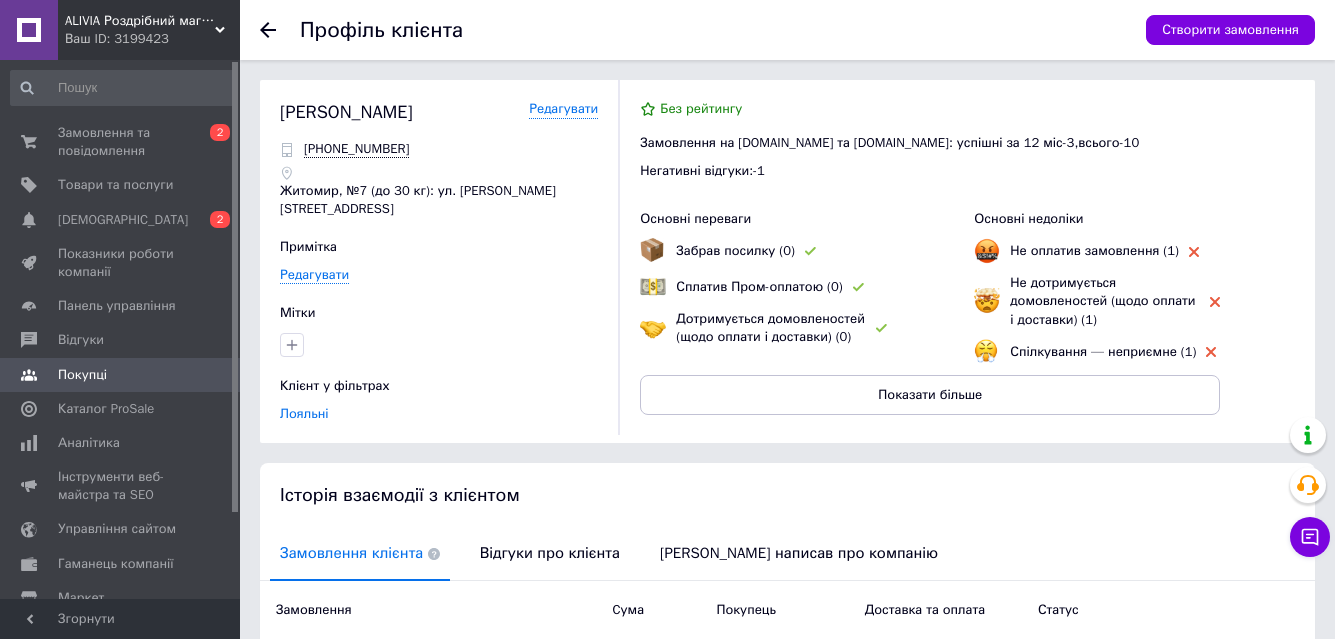 click 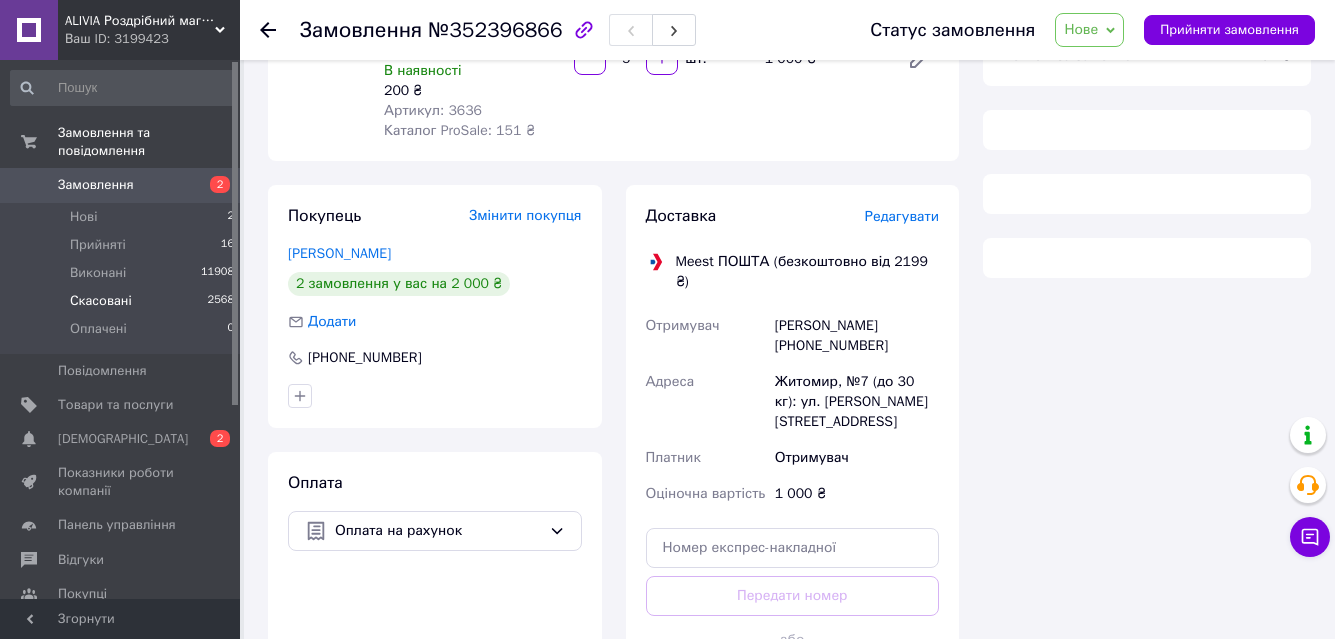scroll, scrollTop: 275, scrollLeft: 0, axis: vertical 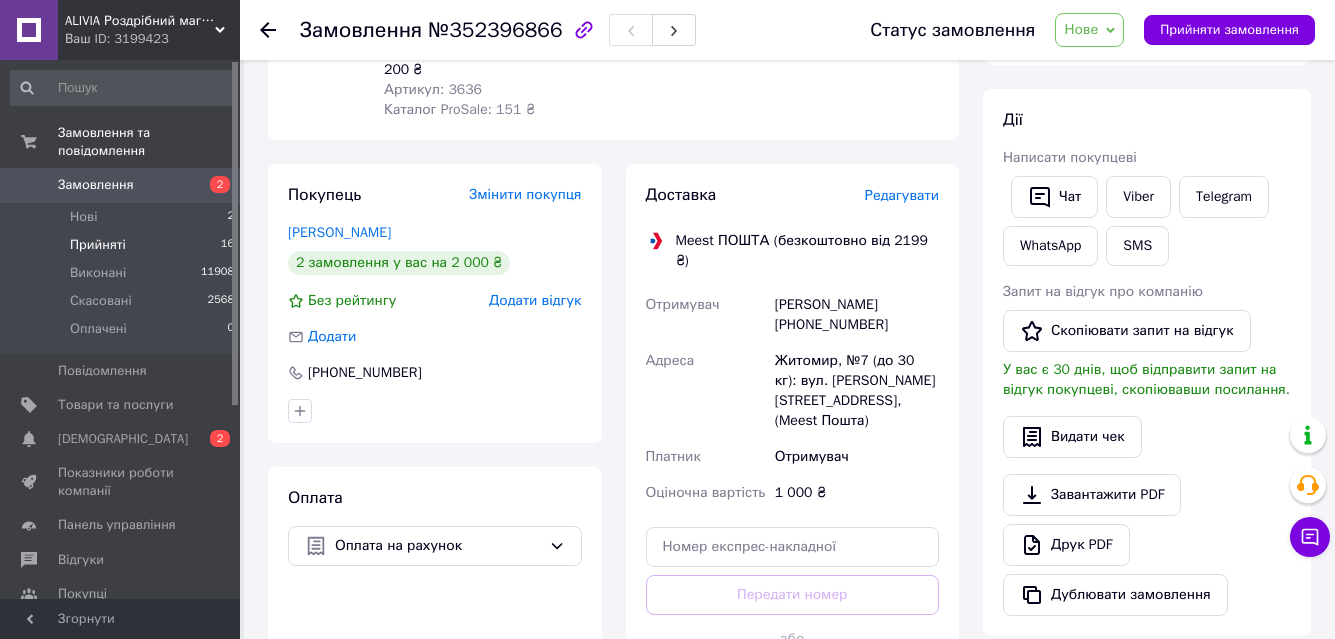 click on "Прийняті 16" at bounding box center [123, 245] 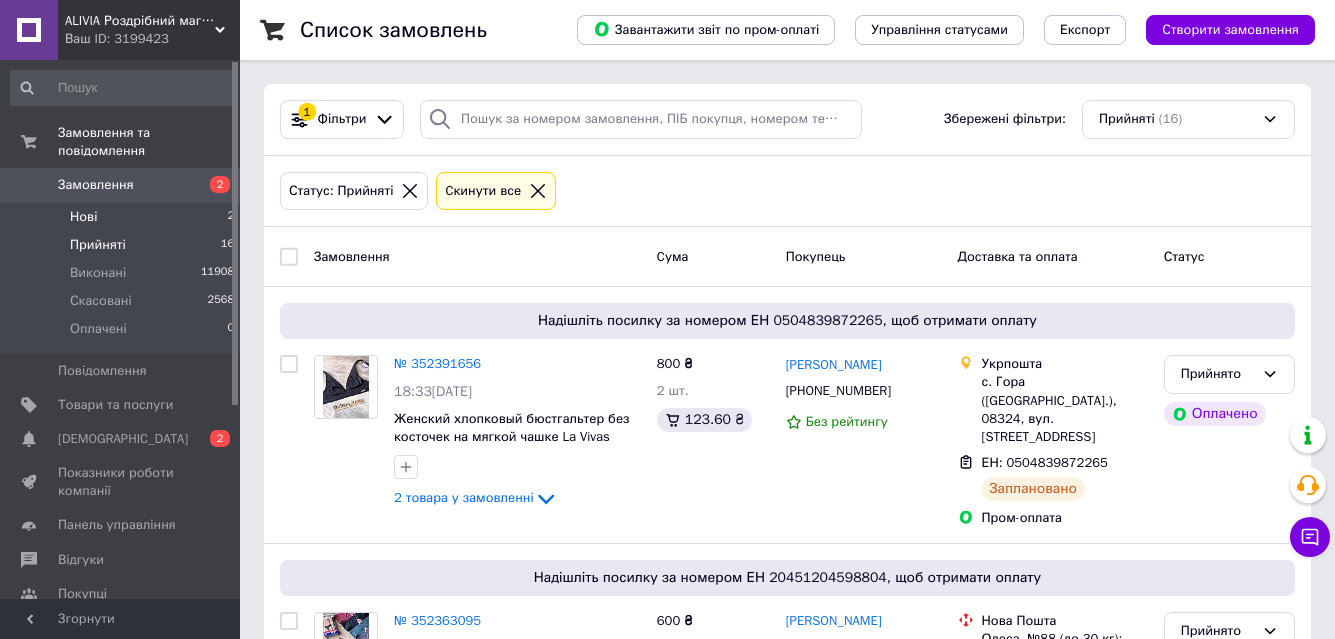 click on "Нові 2" at bounding box center (123, 217) 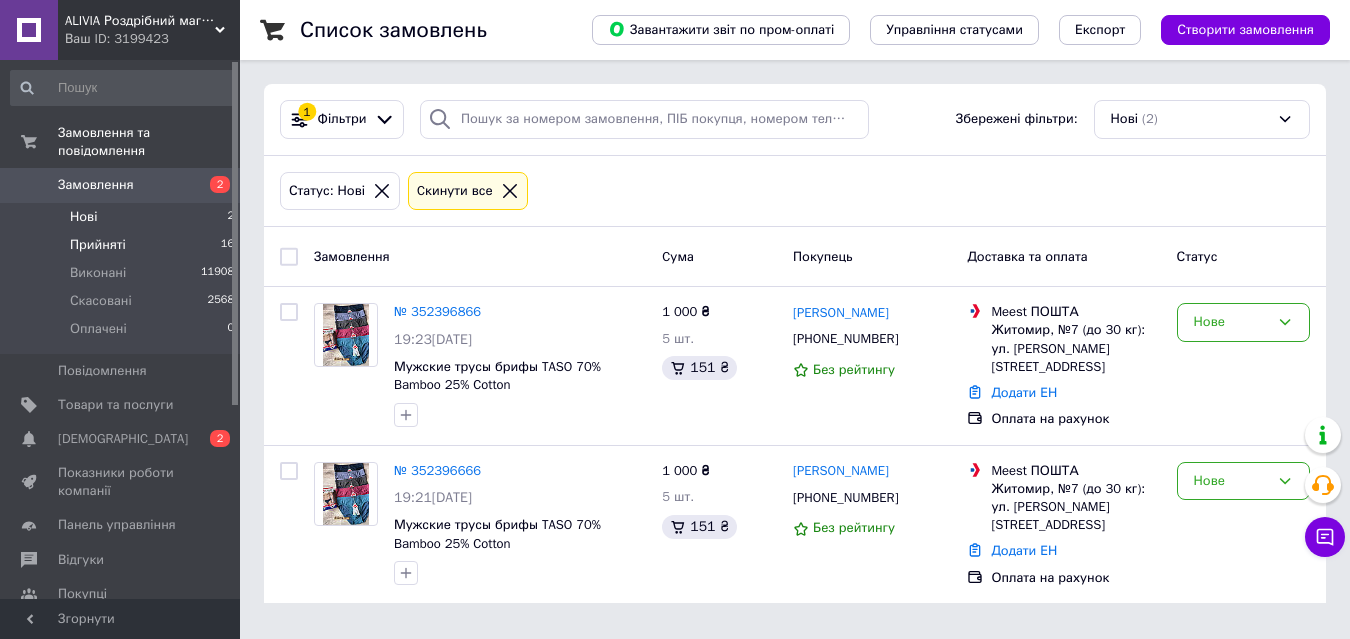click on "Прийняті 16" at bounding box center (123, 245) 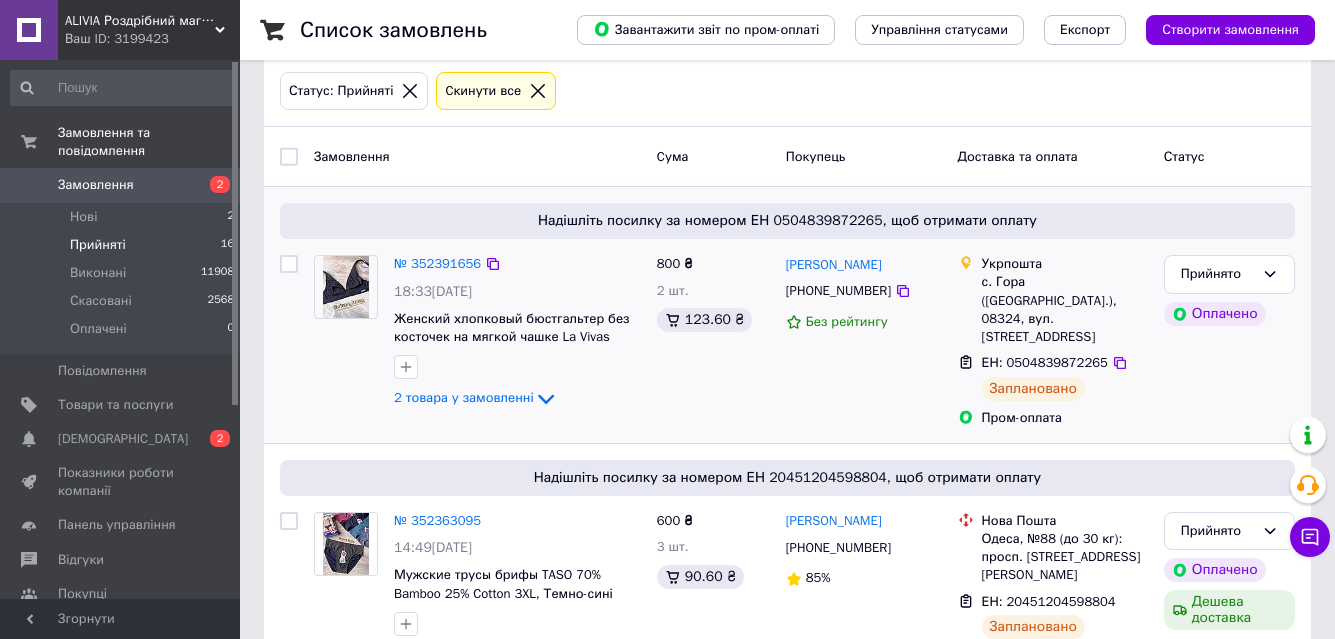 scroll, scrollTop: 200, scrollLeft: 0, axis: vertical 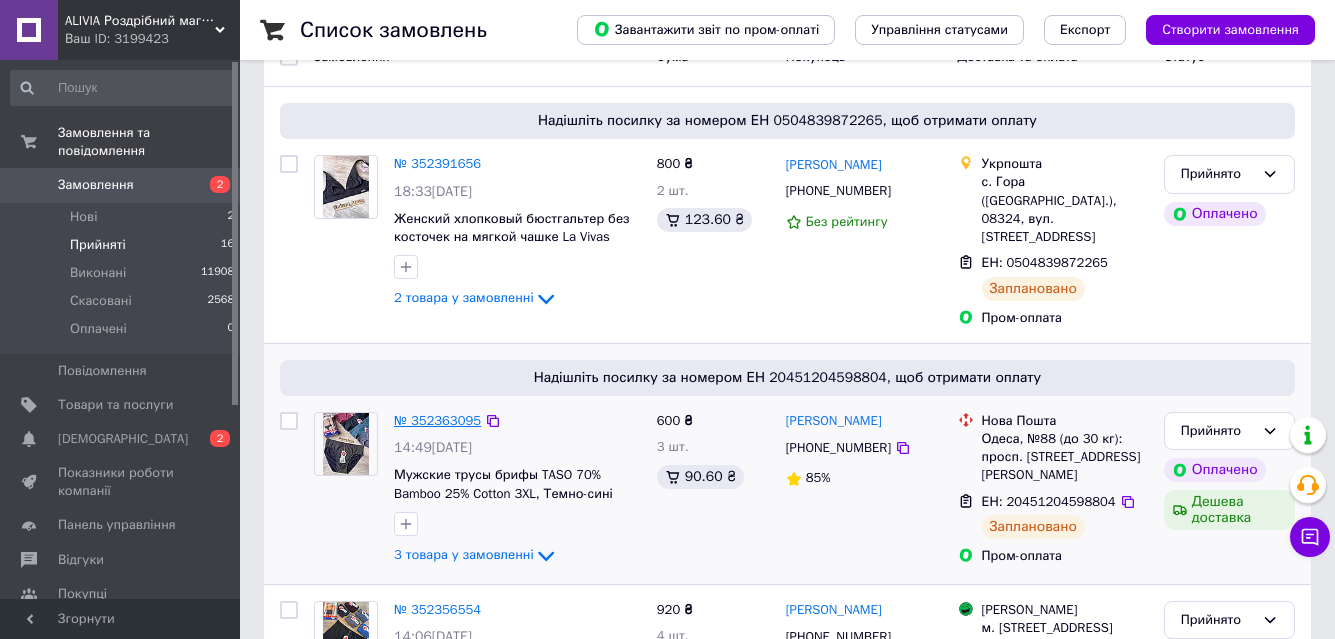click on "№ 352363095" at bounding box center (437, 420) 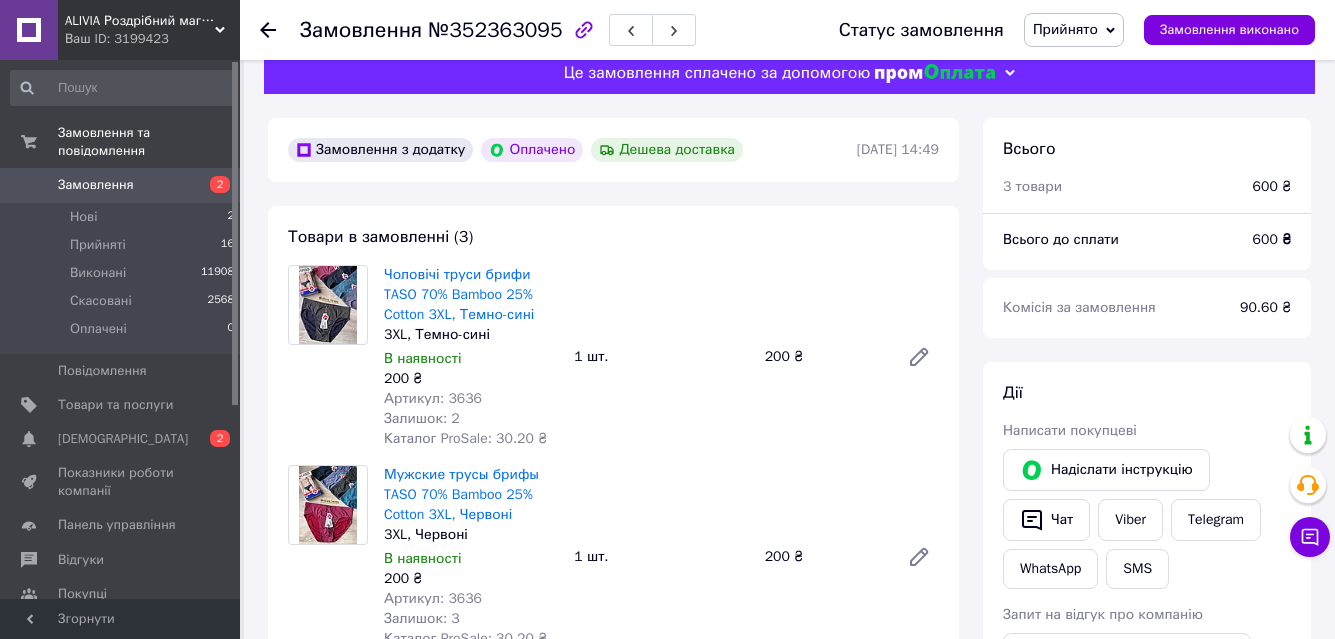 scroll, scrollTop: 0, scrollLeft: 0, axis: both 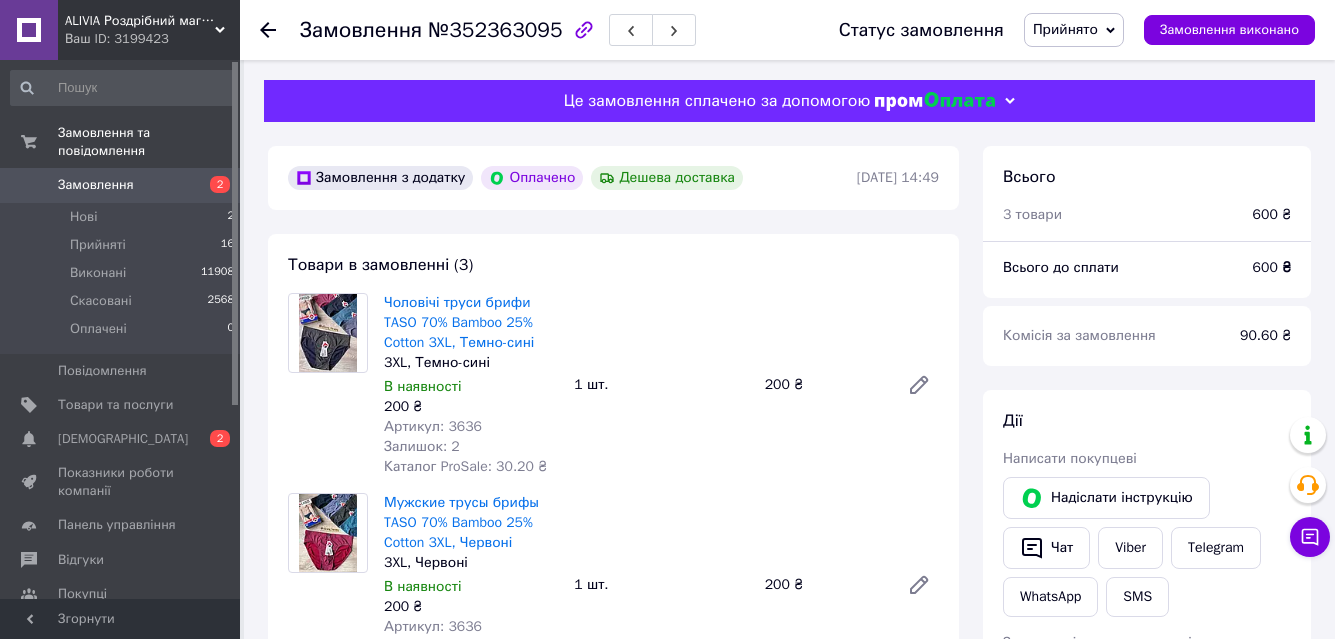 click 